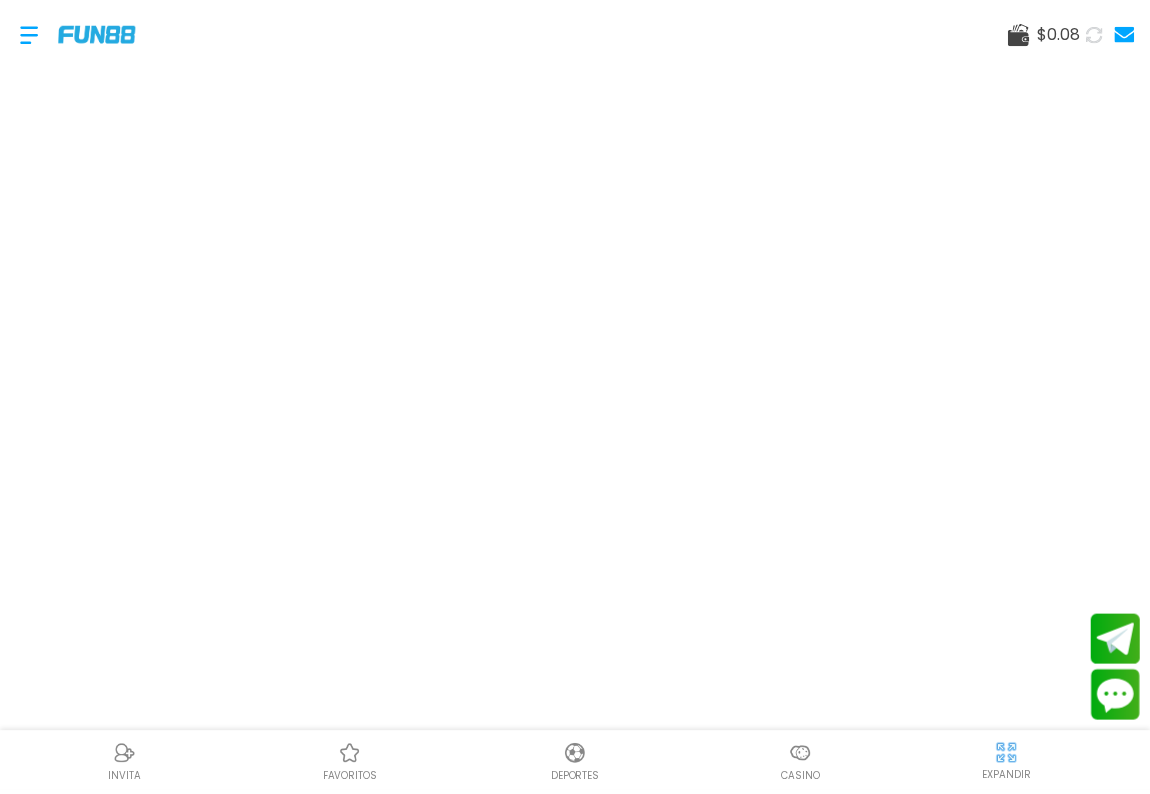 scroll, scrollTop: 0, scrollLeft: 0, axis: both 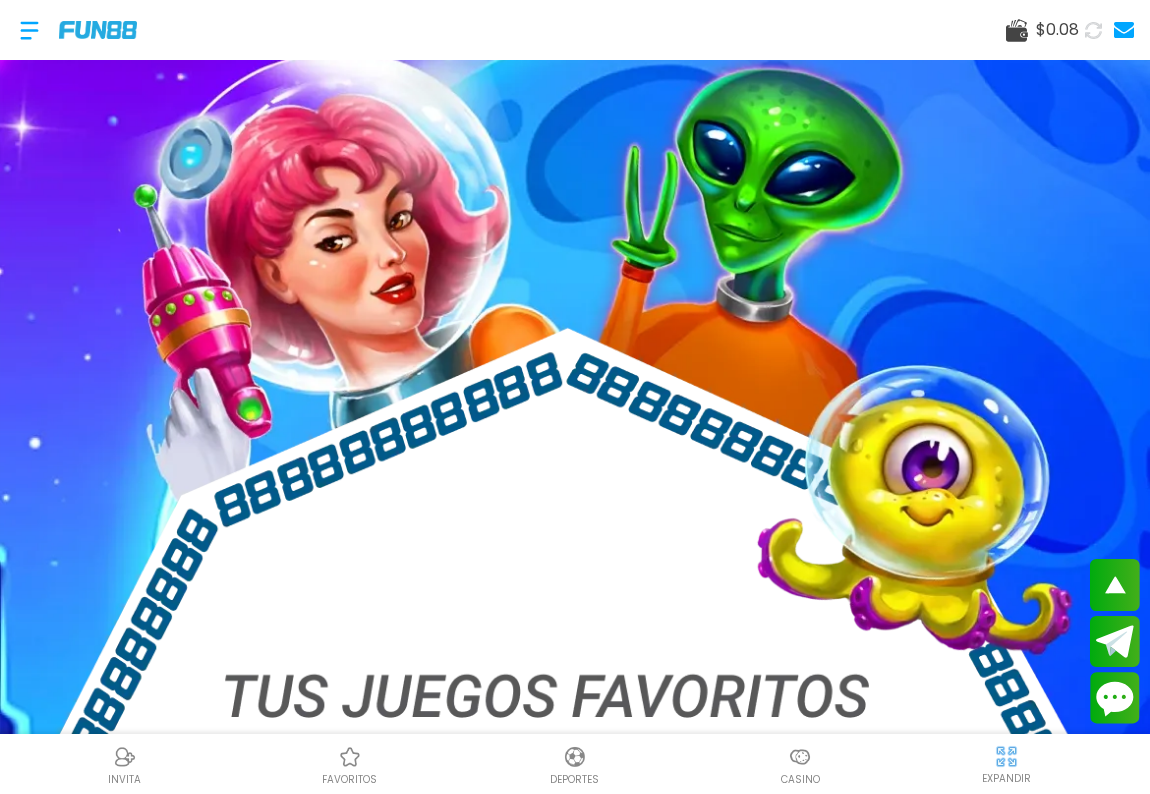 click 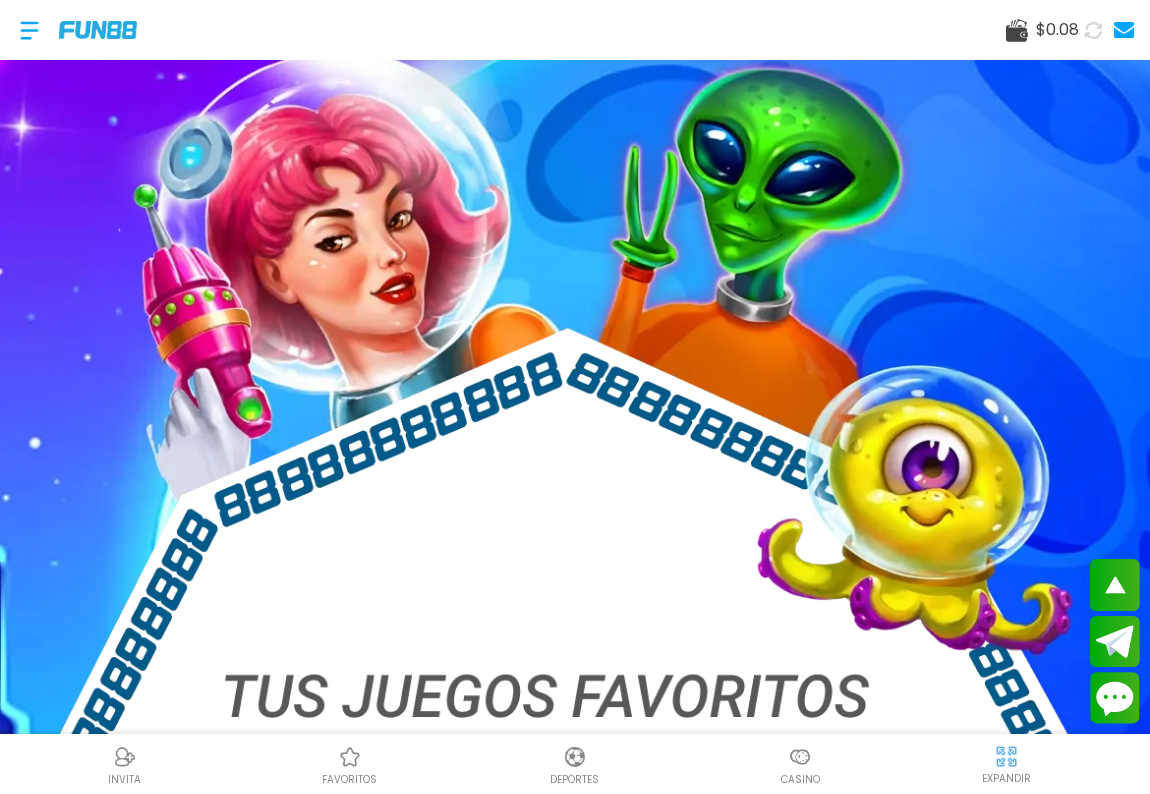 click 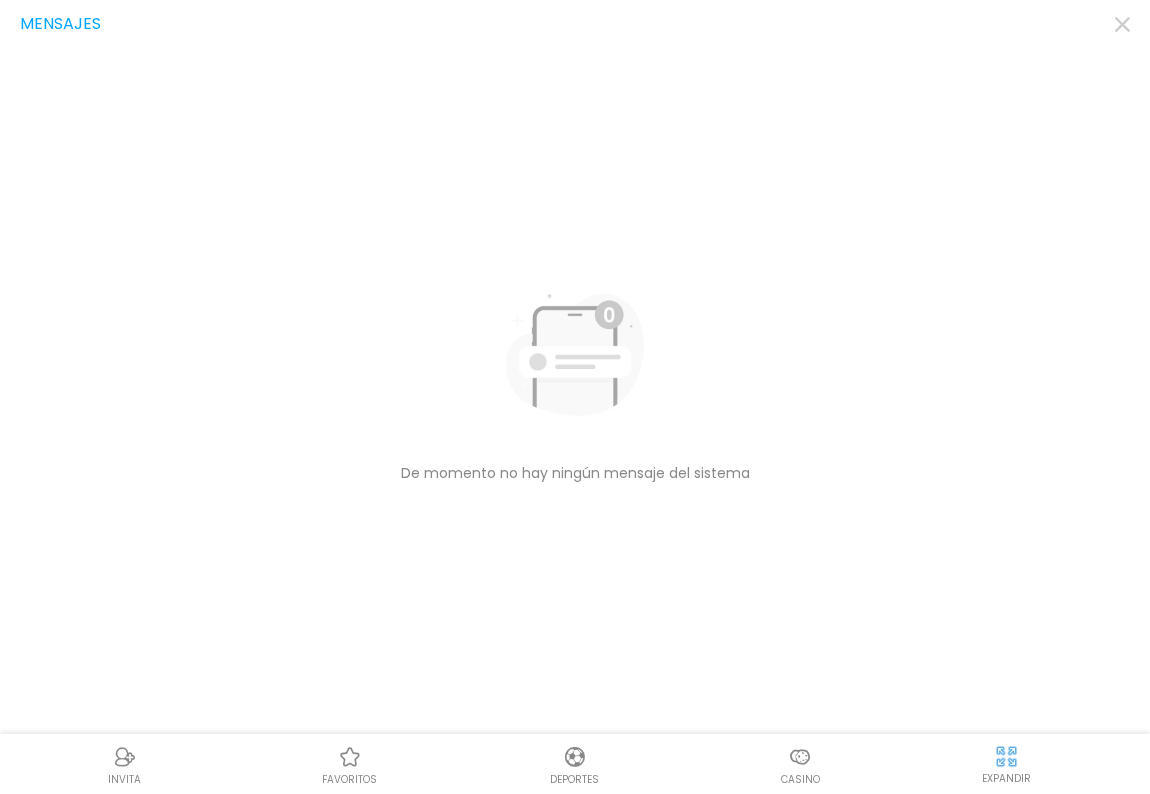 click on "Mensajes" at bounding box center [575, 24] 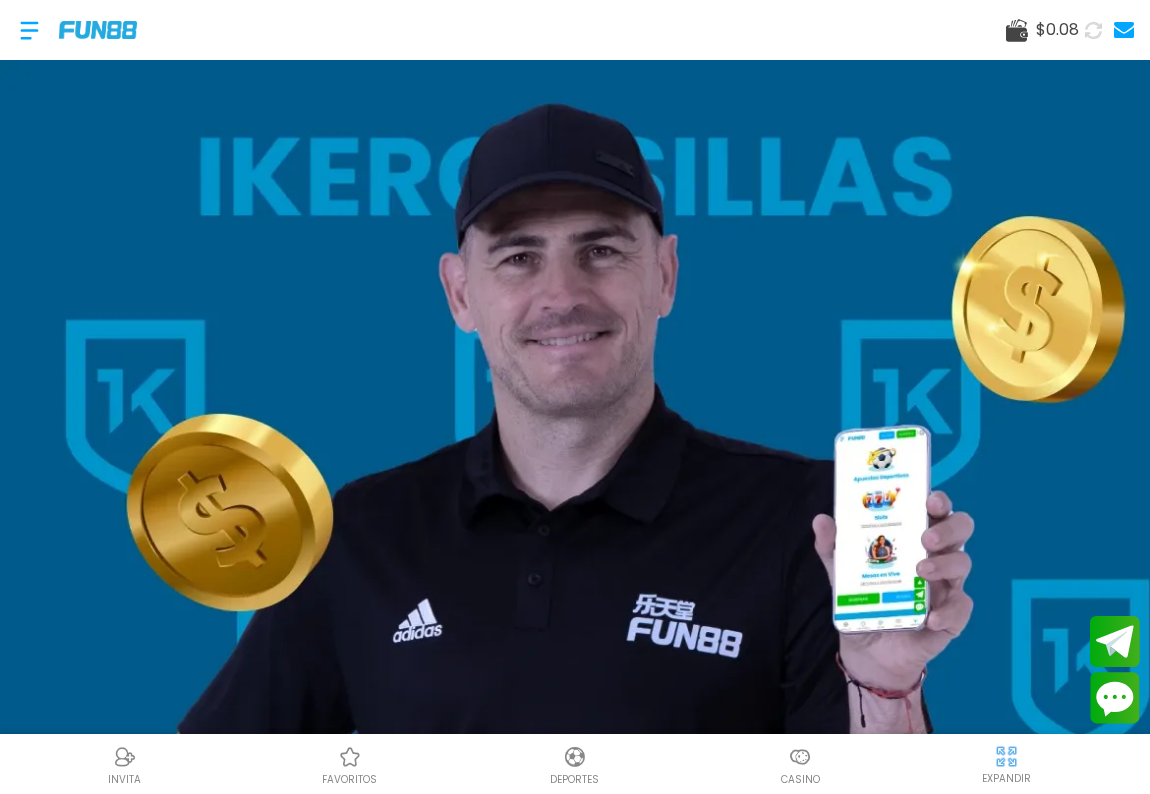 click at bounding box center [29, 30] 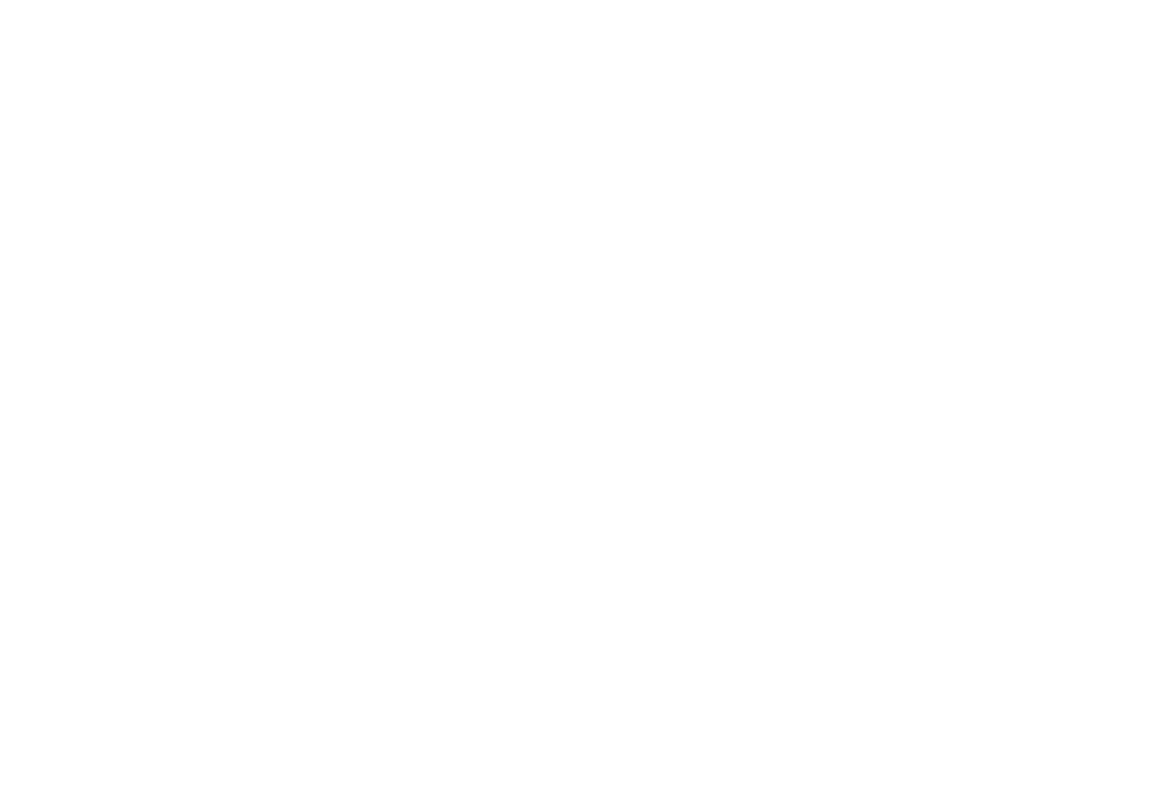 click on "$ 0.08 JUGAR AHORA JUGAR AHORA JUGAR AHORA JUGAR AHORA JUGAR AHORA JUGAR AHORA ¡FELICIDADES [USERNAME]! GANADOR DESTACADO DE FUN88, RECIENTEMENTE GANÓ $2,112.00 EN UNA APUESTA DE $8.00 EN Fire Blaze: Green Wizard ¡FELICIDADES [USERNAME]! GANADOR DESTACADO DE FUN88, RECIENTEMENTE GANÓ $7,337.20 EN UNA APUESTA DE $400.00 EN Sugar Rush ¡FELICIDADES [USERNAME]! GANADOR DESTACADO DE FUN88, RECIENTEMENTE GANÓ $5,880.00 EN UNA APUESTA DE $70.00 EN Joker's Jewels Apuestas deportivas en vivo y juegos de casino en línea en Mexico Apuestas Deportivas Slots Mesas en Vivo JUGAR AHORA ¿POR QUÉ JUGAR JUEGOS DE CASINO CON FUN88? +15 Años de Experiencia Lideres en Latino America FUN88 comprende tu pasión por el deporte y celebra la experiencia de ser un ganador contigo. Programa de Lealtad Cashback y muchos otros beneficios Recompensas exclusivas, cashback y sorpresas solo para ti Nuestros Ganadores Celebramos con ellos Atención al cliente 24/7 JUGAR AHORA" at bounding box center (582, 397) 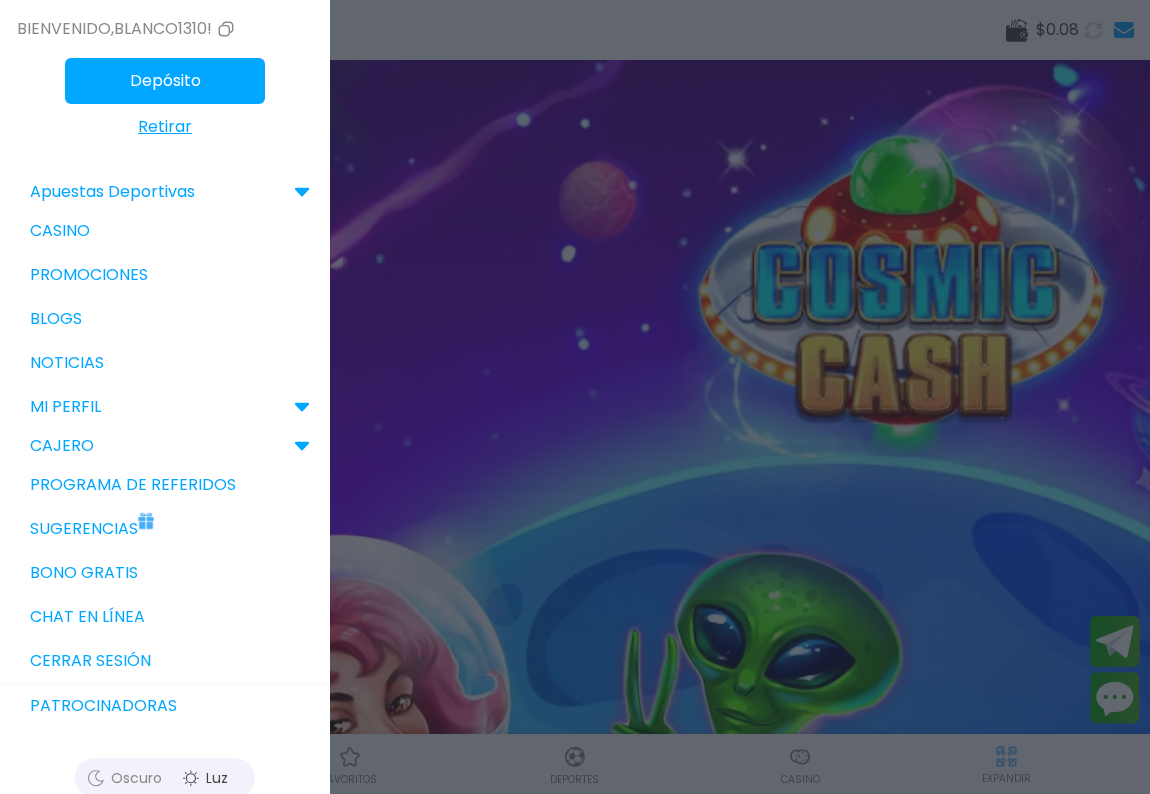 click on "Sugerencias" at bounding box center (165, 529) 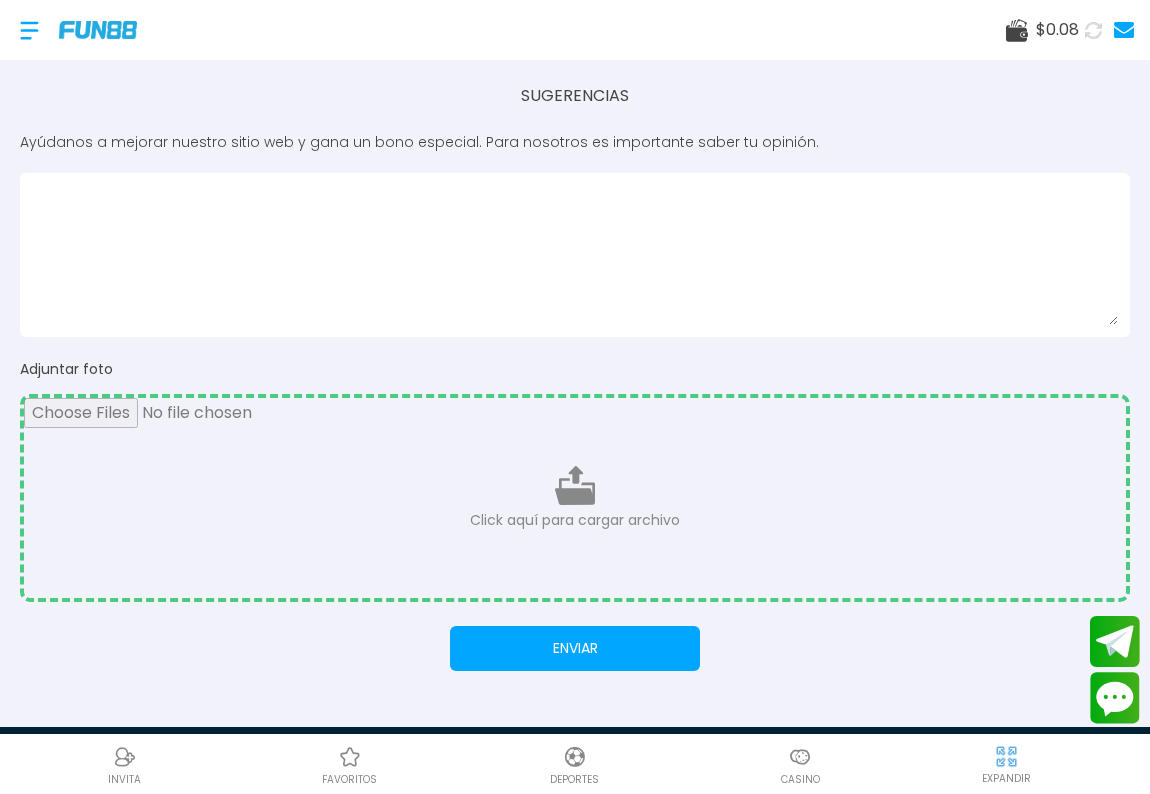 click at bounding box center [29, 30] 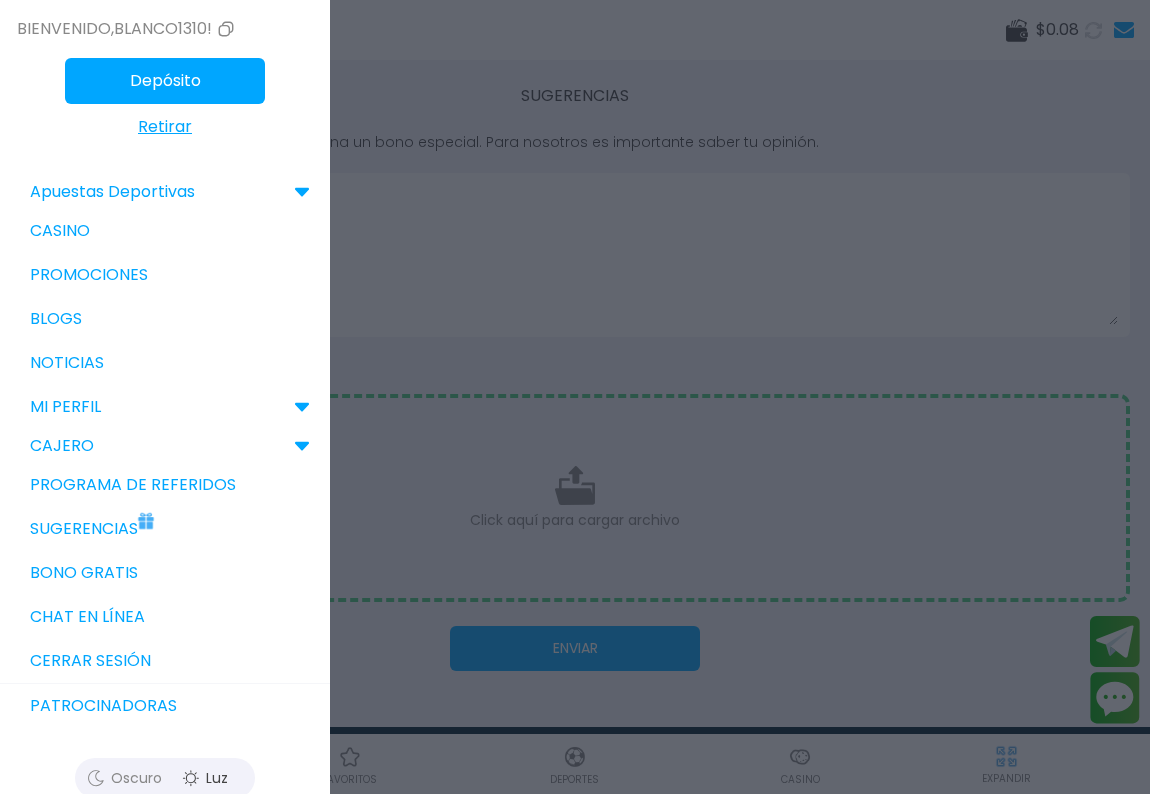 drag, startPoint x: 108, startPoint y: 545, endPoint x: 117, endPoint y: 540, distance: 10.29563 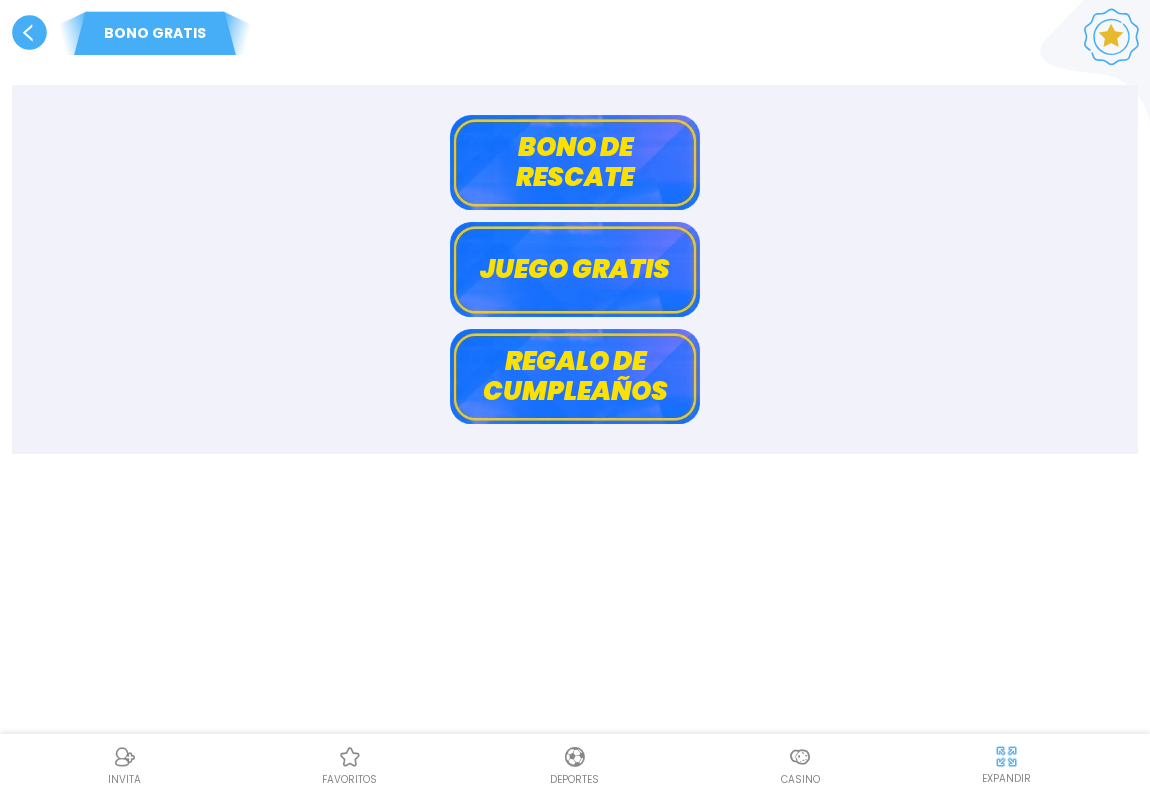 click on "Regalo de cumpleaños" at bounding box center (575, 376) 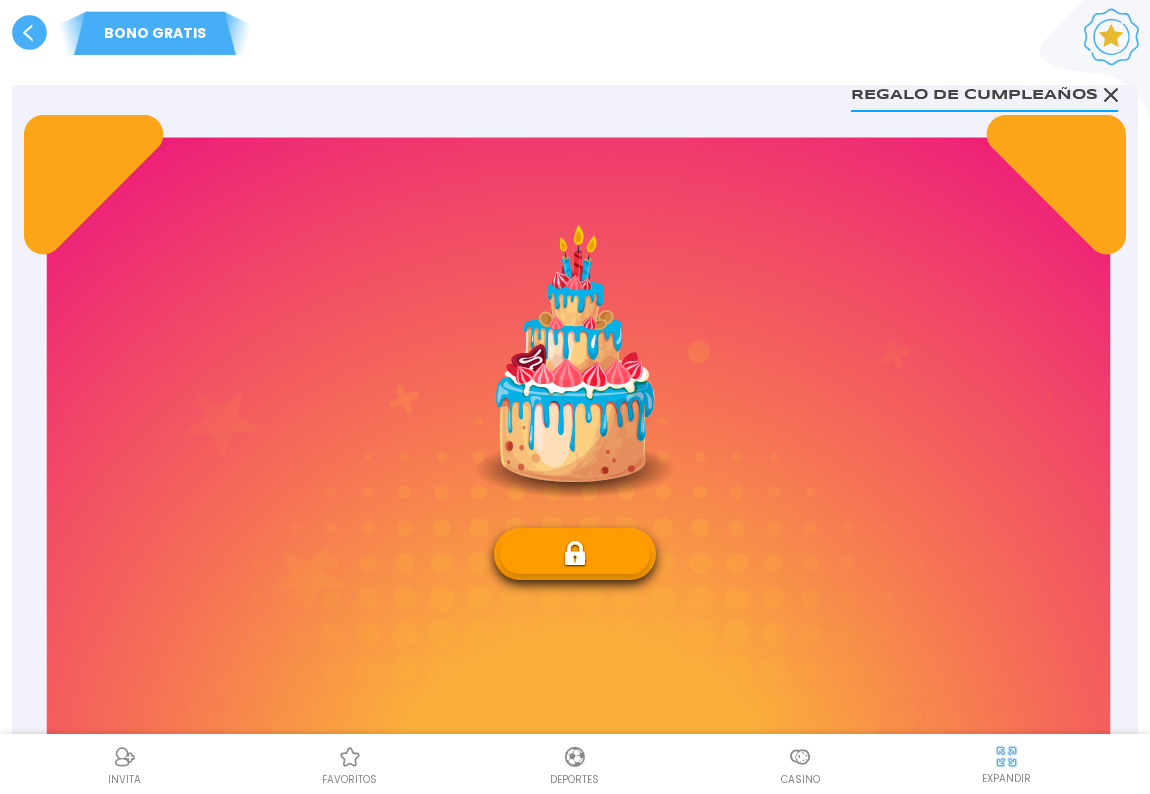 click at bounding box center (575, 554) 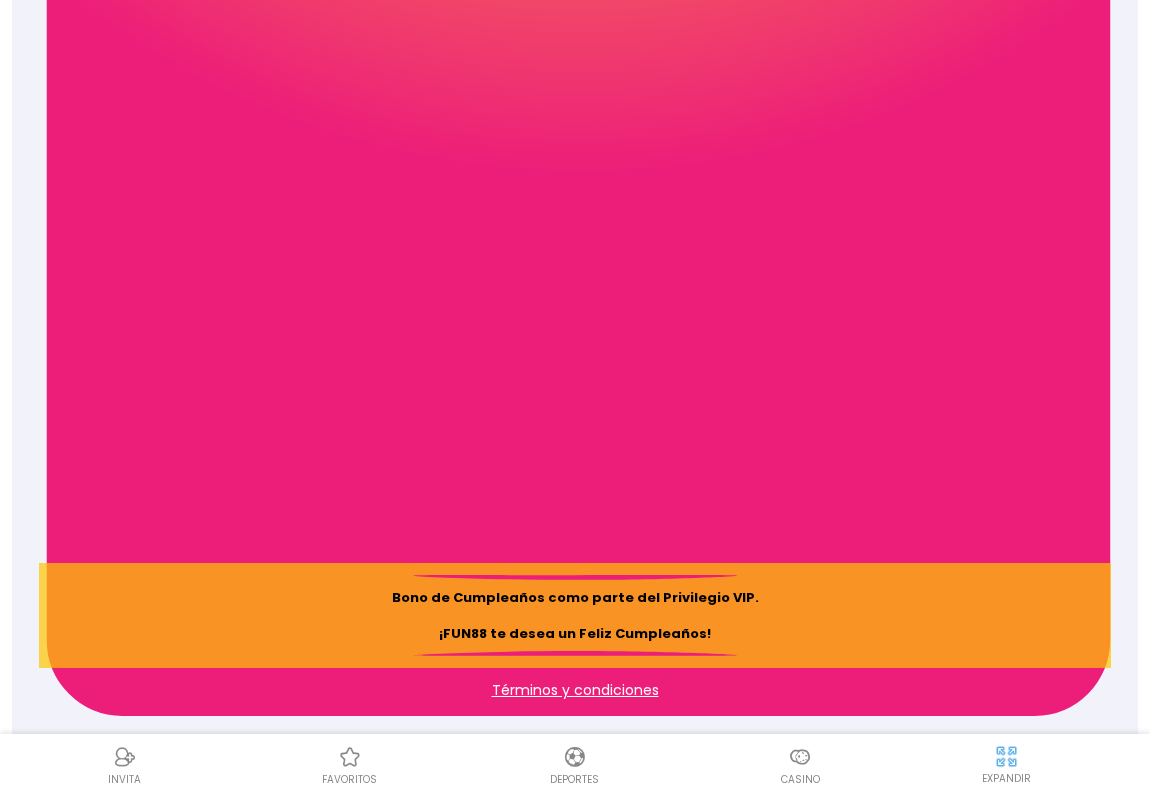 scroll, scrollTop: 1580, scrollLeft: 0, axis: vertical 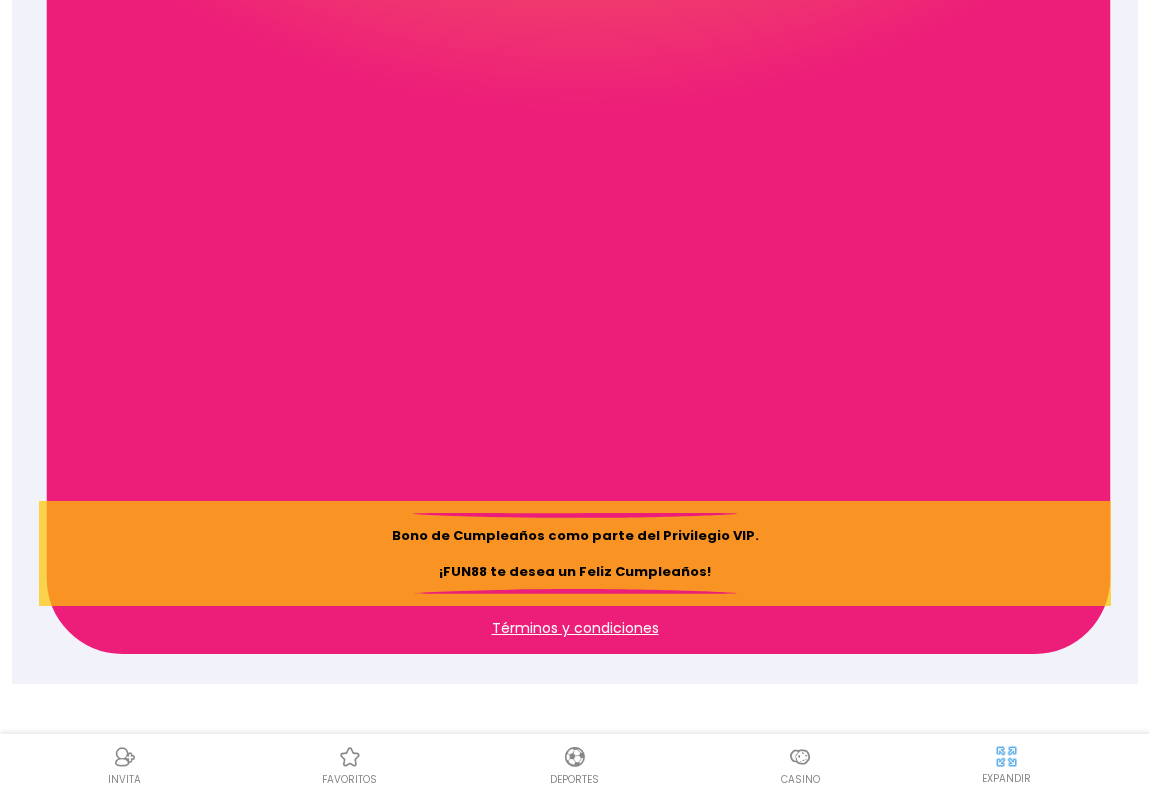 click on "Términos y condiciones" at bounding box center [575, 628] 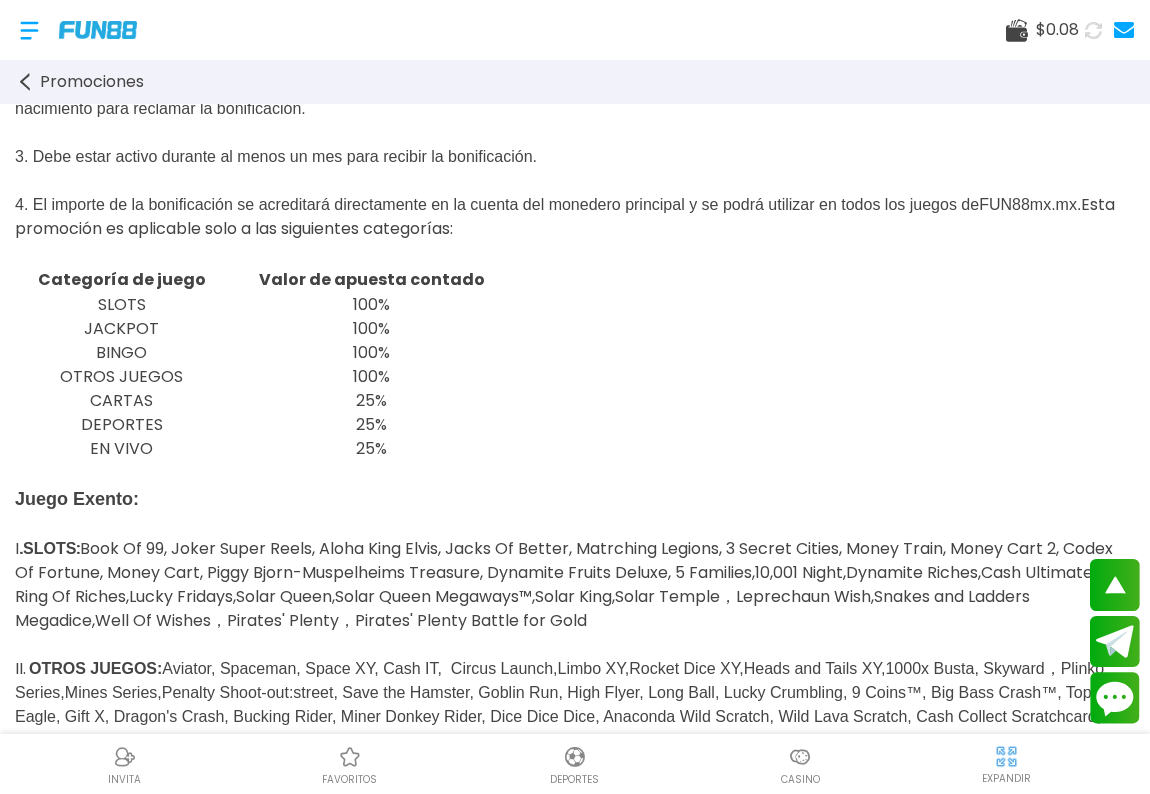 scroll, scrollTop: 424, scrollLeft: 0, axis: vertical 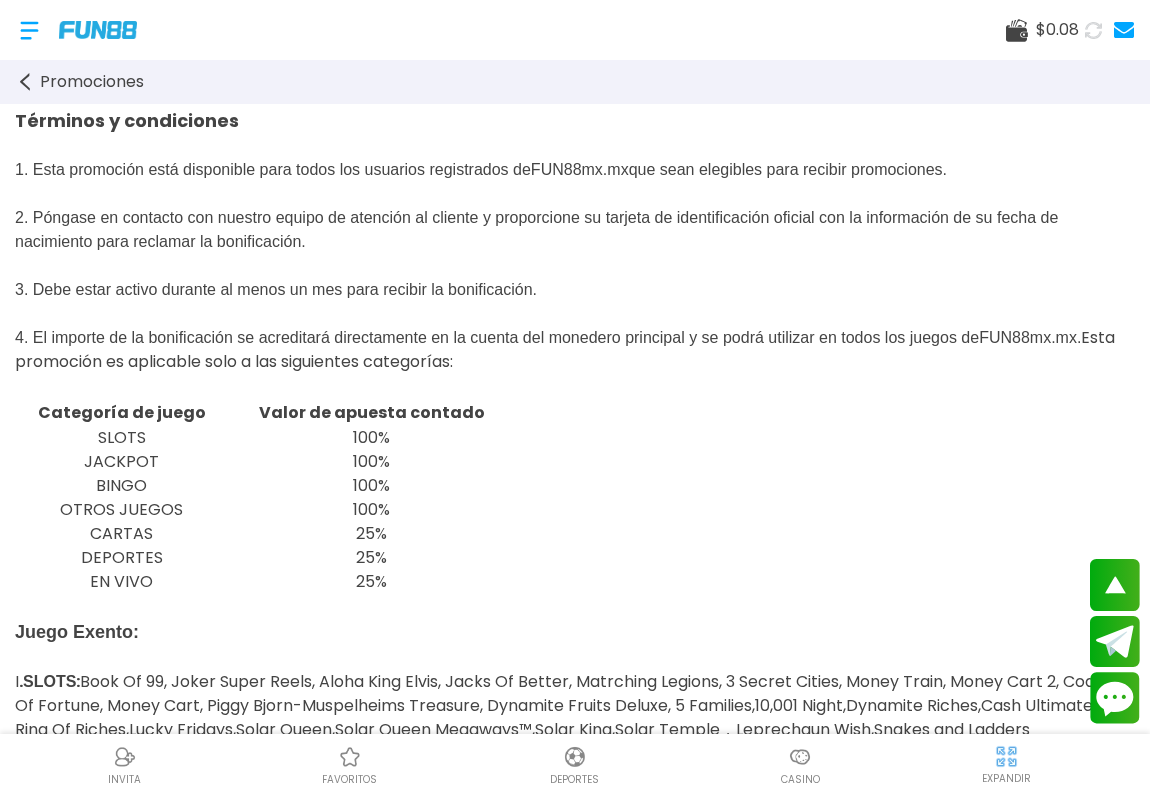 click on "Promociones" at bounding box center (575, 82) 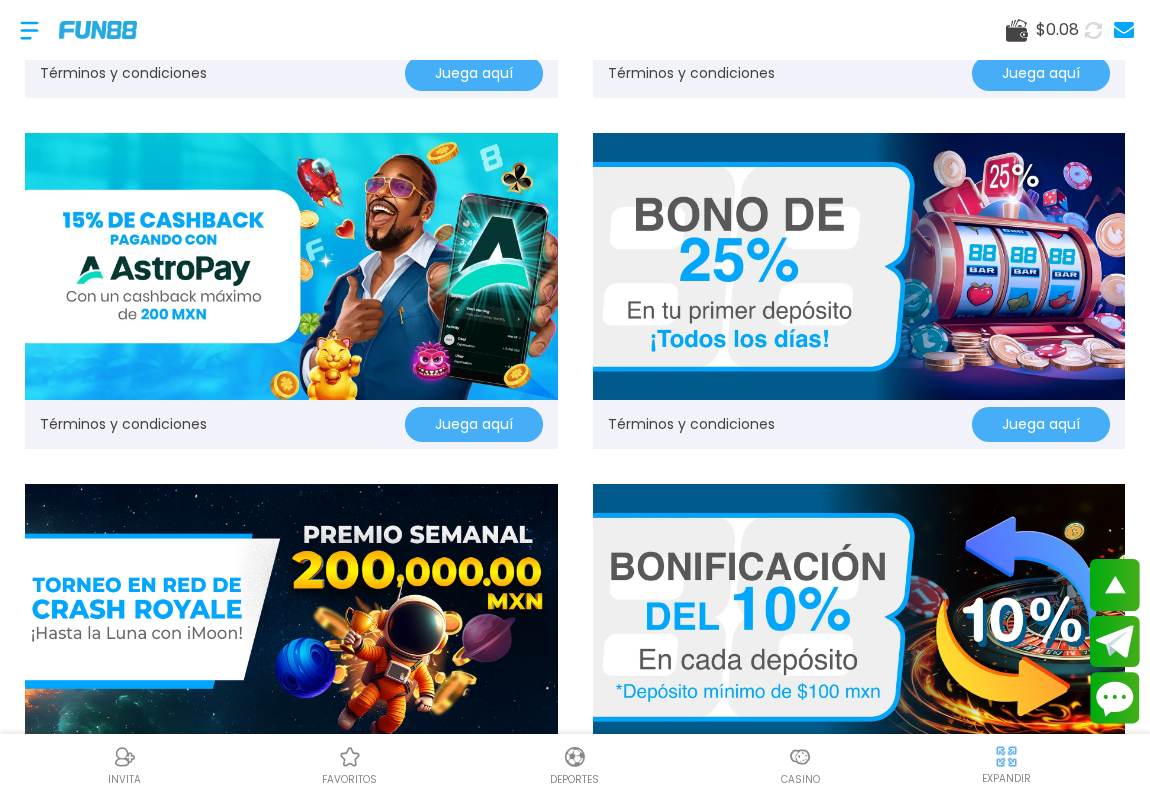 scroll, scrollTop: 545, scrollLeft: 0, axis: vertical 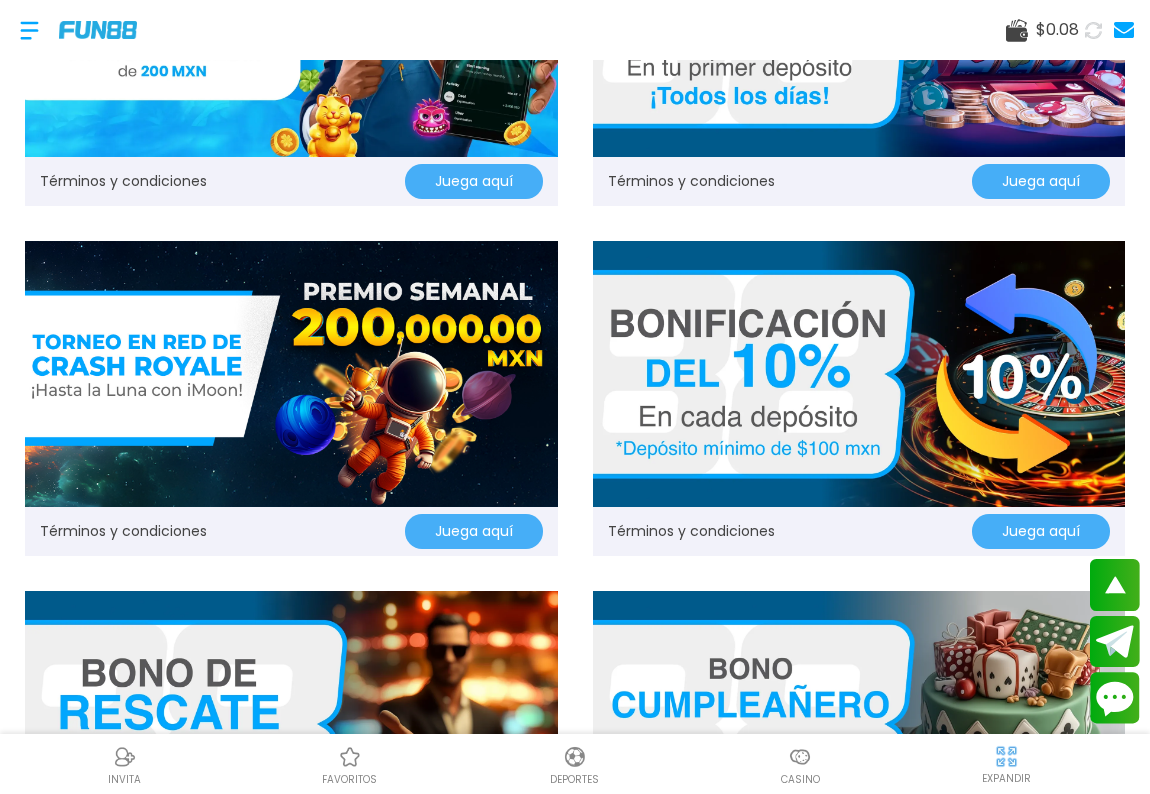 click at bounding box center [859, 374] 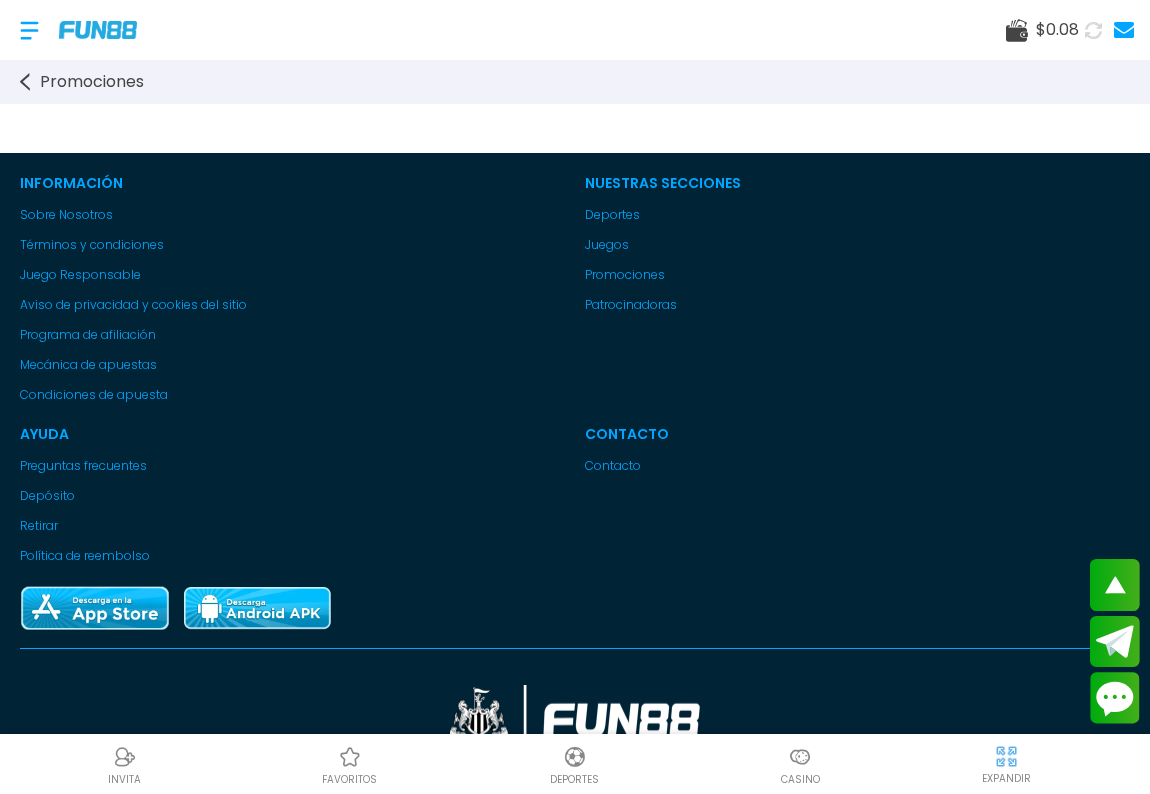 scroll, scrollTop: 2000, scrollLeft: 0, axis: vertical 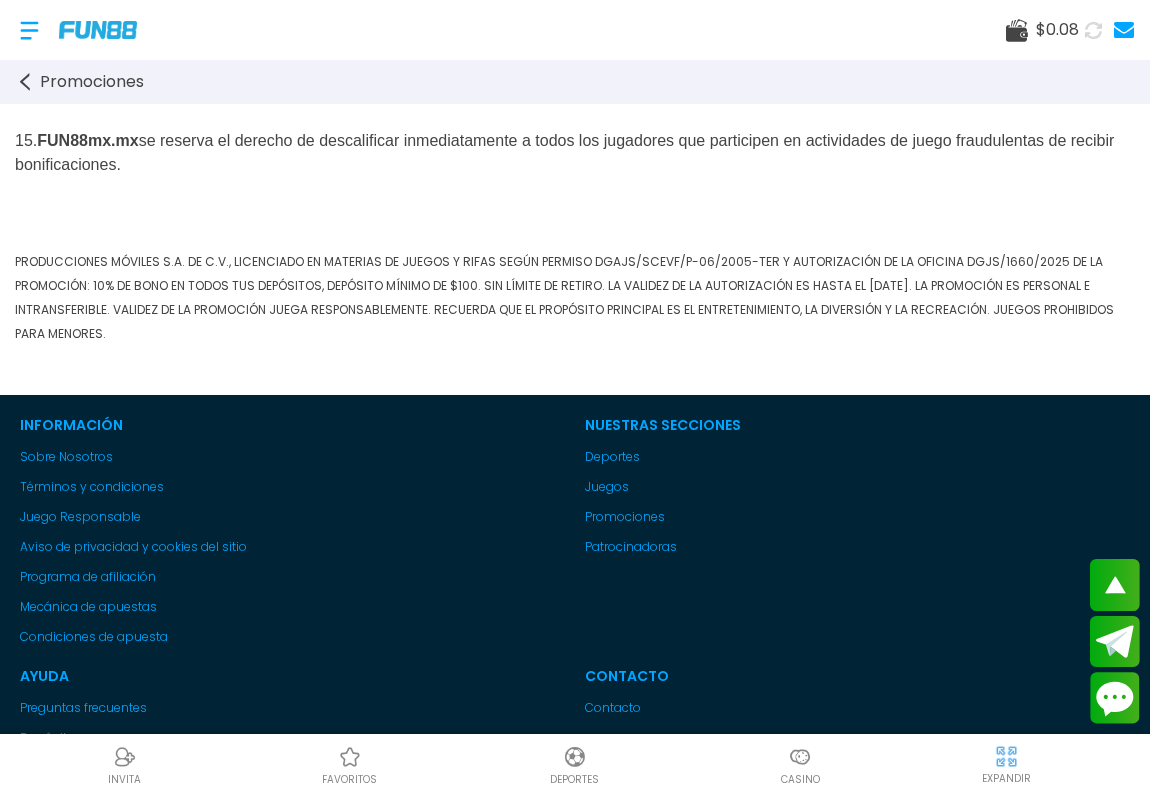 click at bounding box center [29, 30] 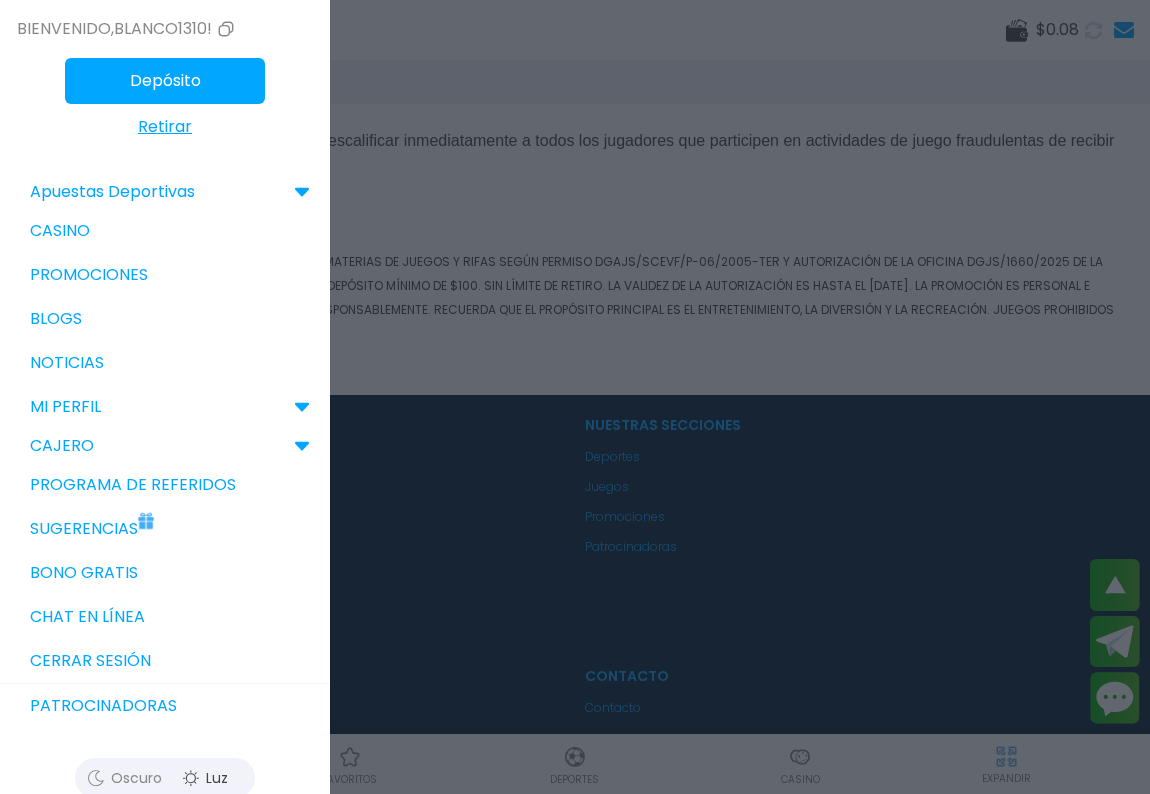 click on "Bono Gratis" at bounding box center [165, 573] 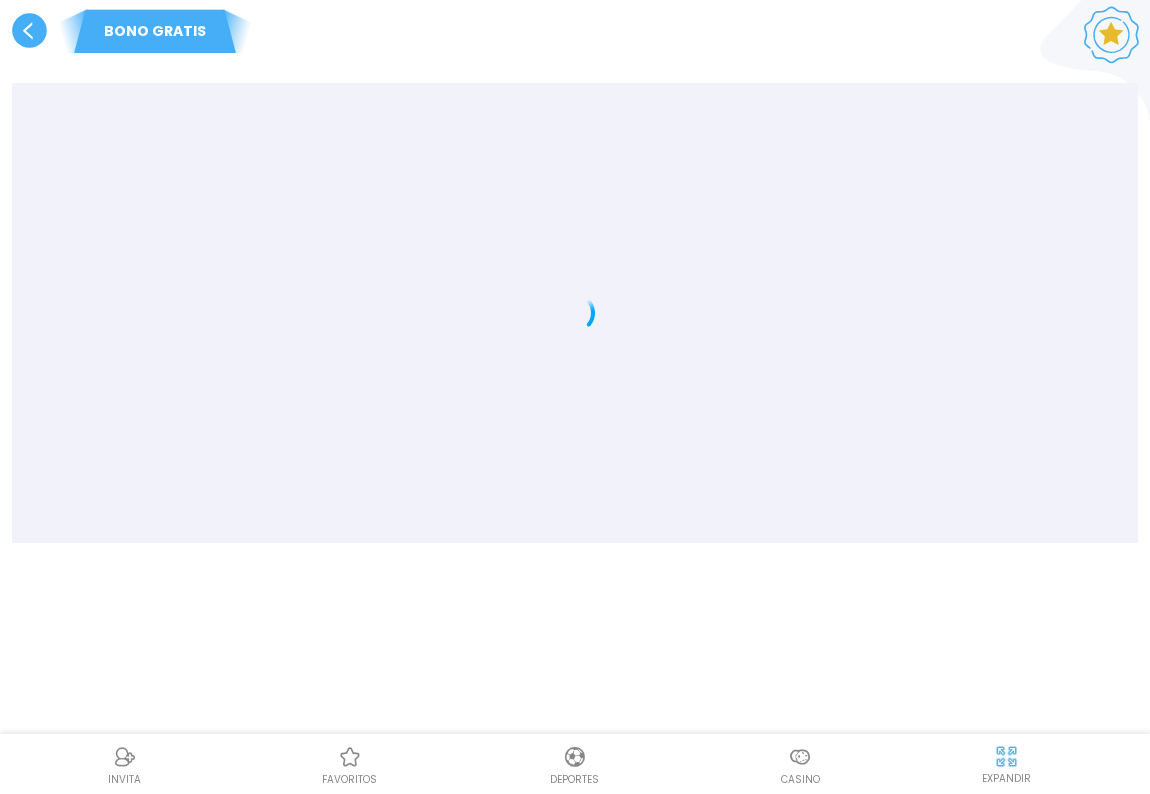 scroll, scrollTop: 0, scrollLeft: 0, axis: both 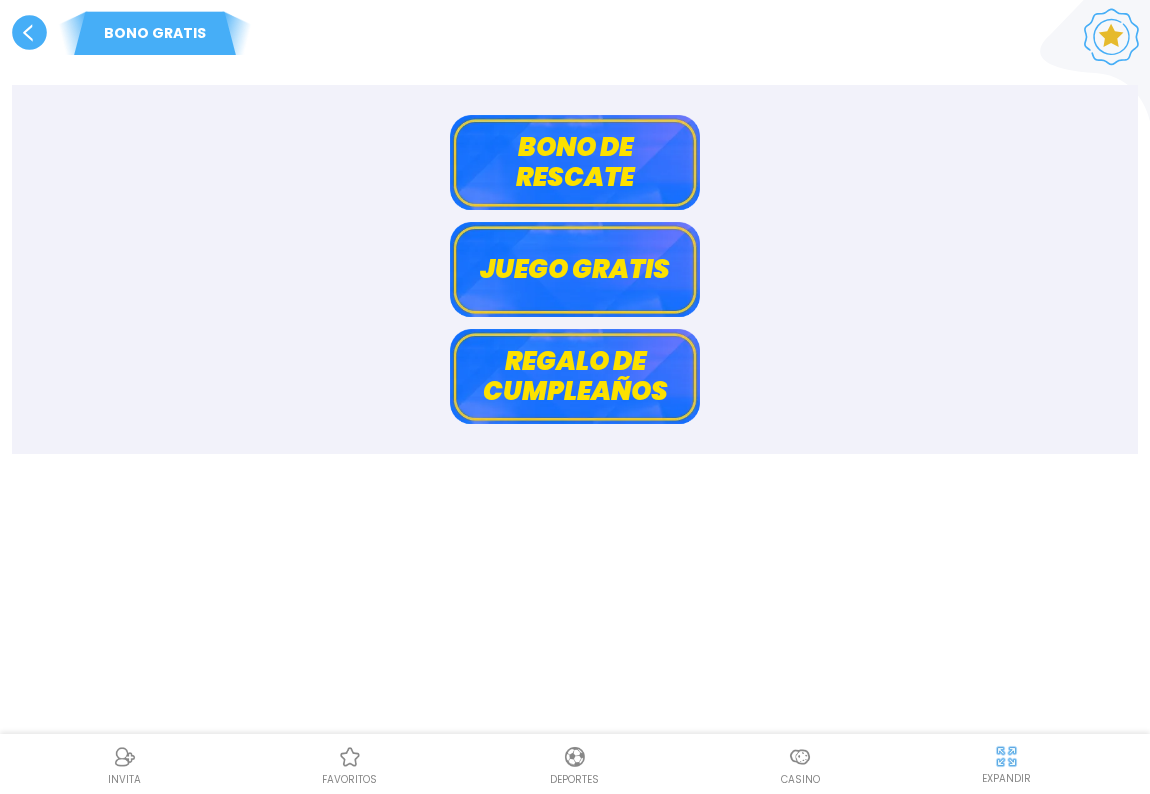 click on "Juego gratis" at bounding box center (575, 269) 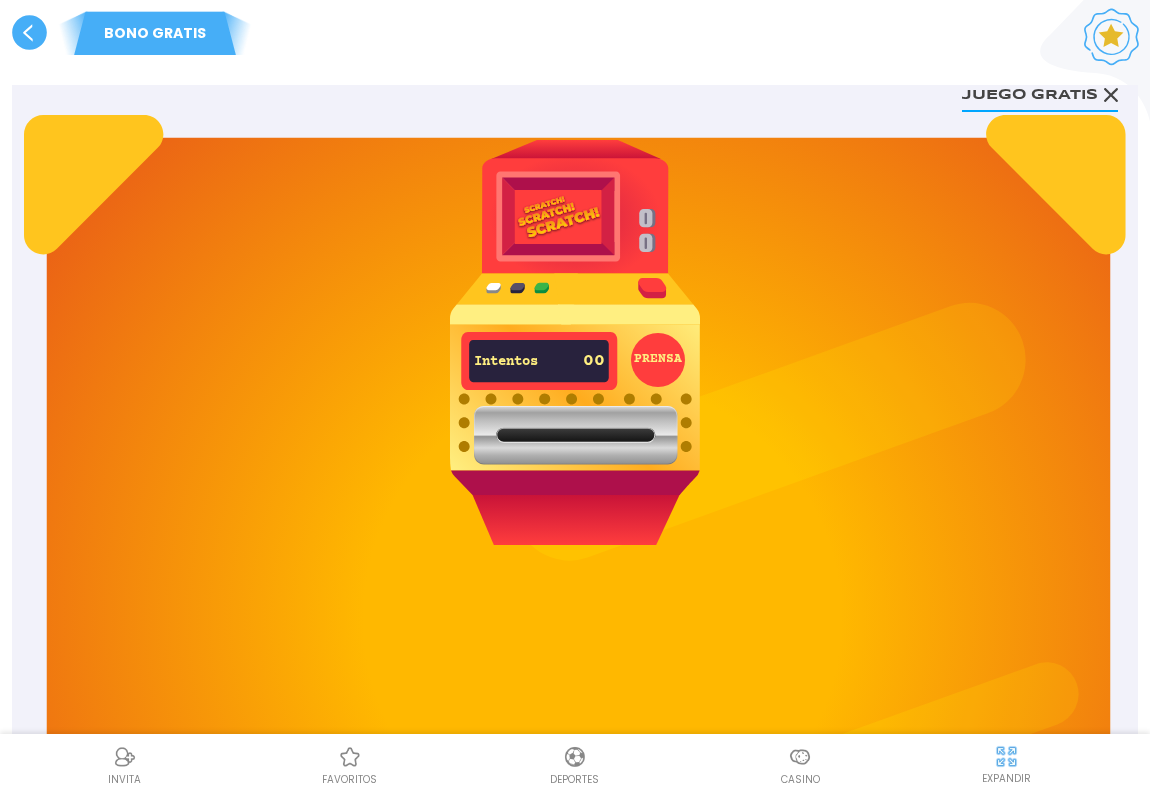 click at bounding box center [575, 342] 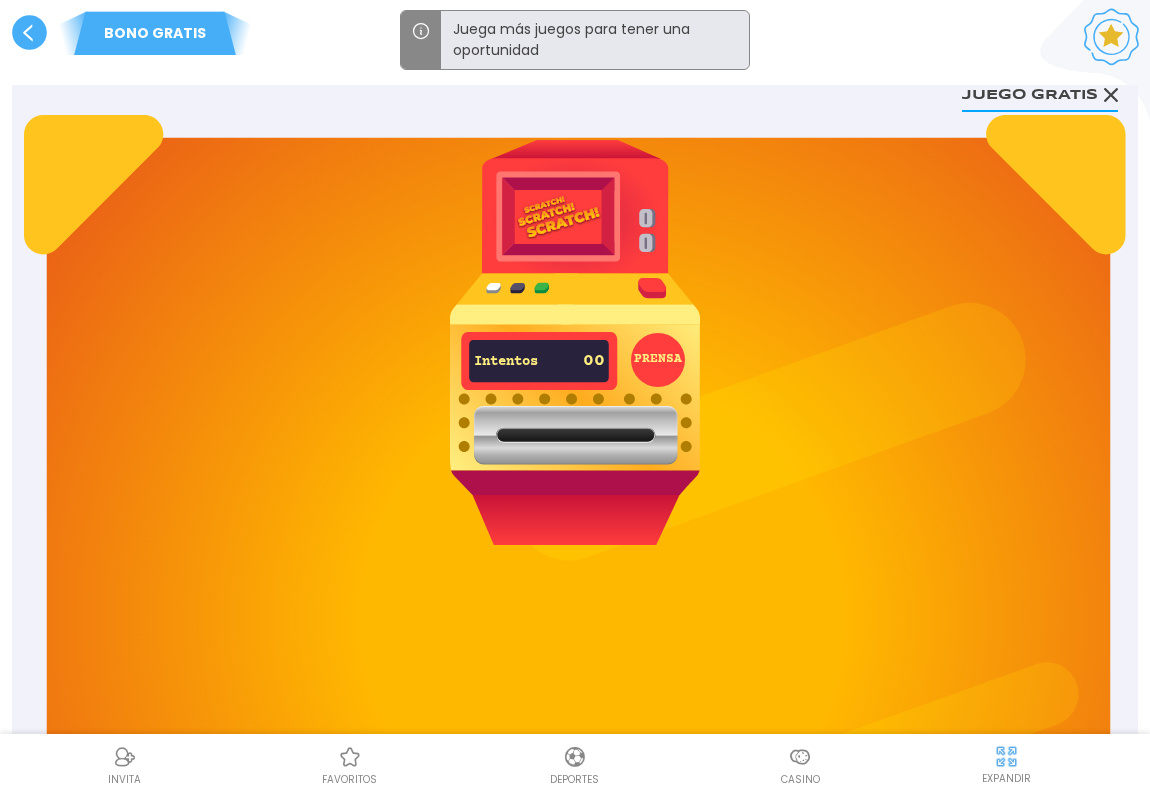 click 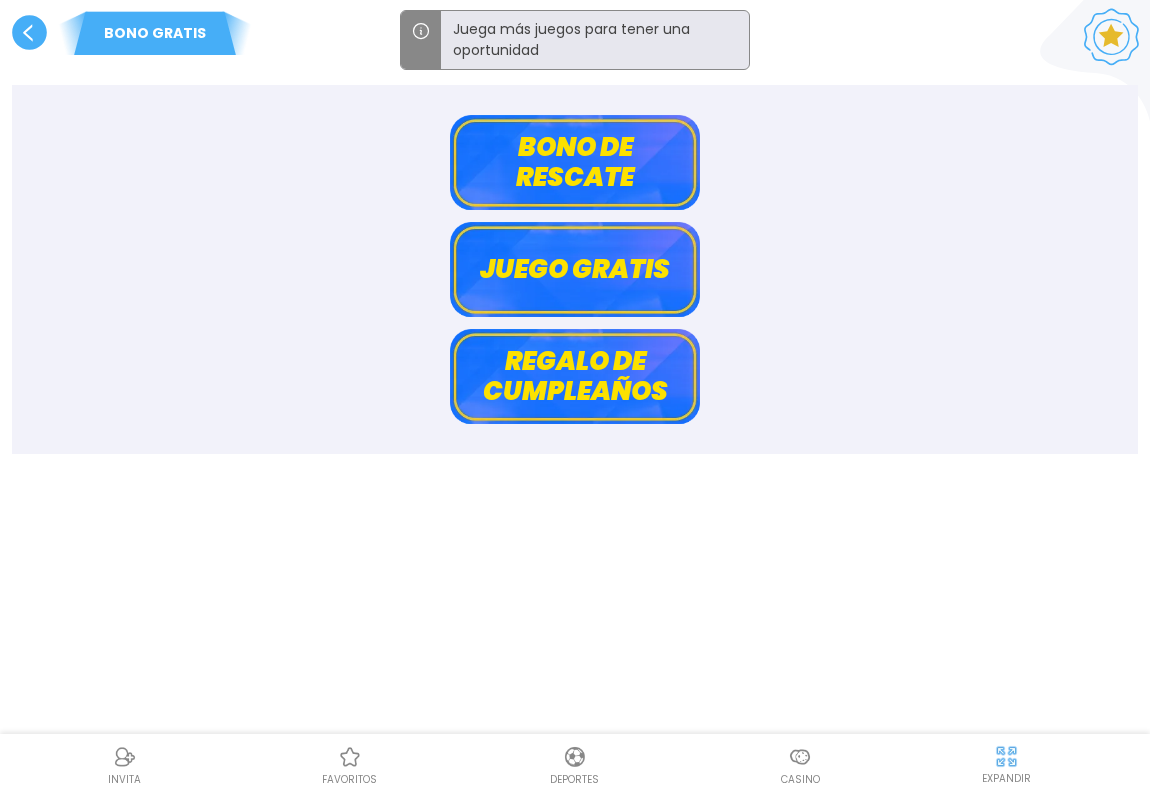 click on "Bono de rescate" at bounding box center [575, 162] 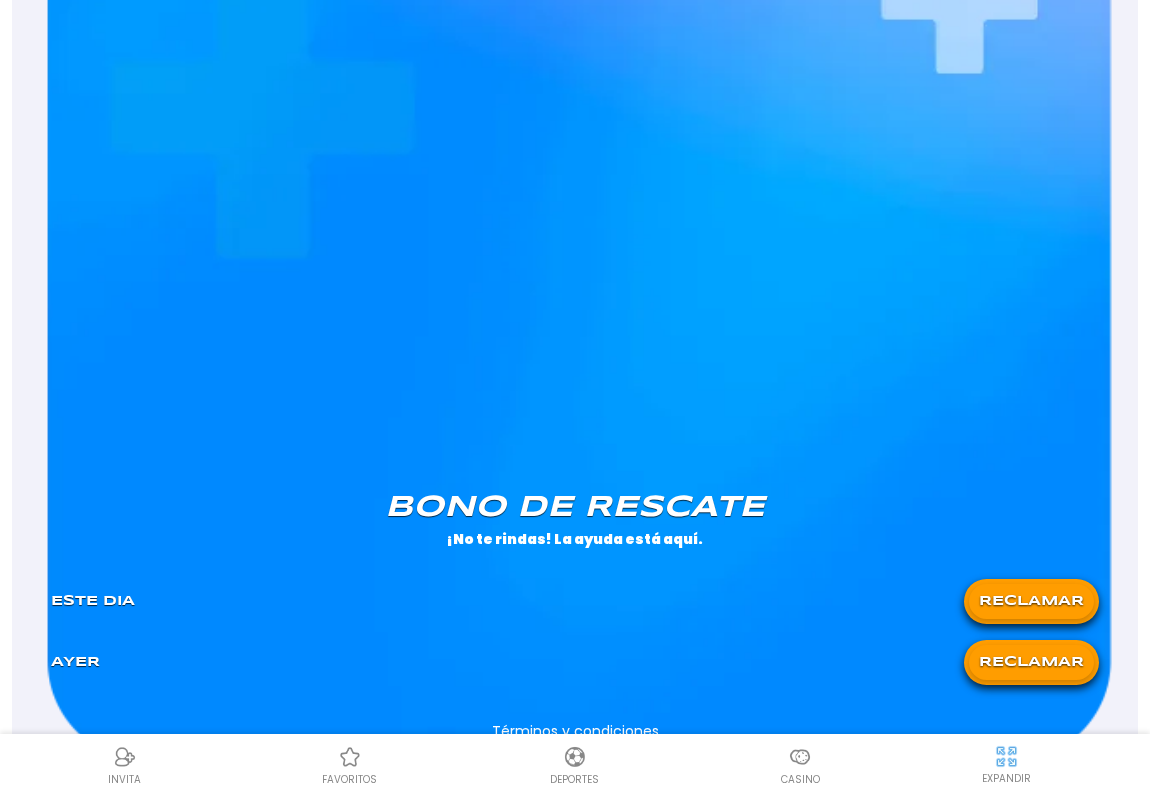 scroll, scrollTop: 1515, scrollLeft: 0, axis: vertical 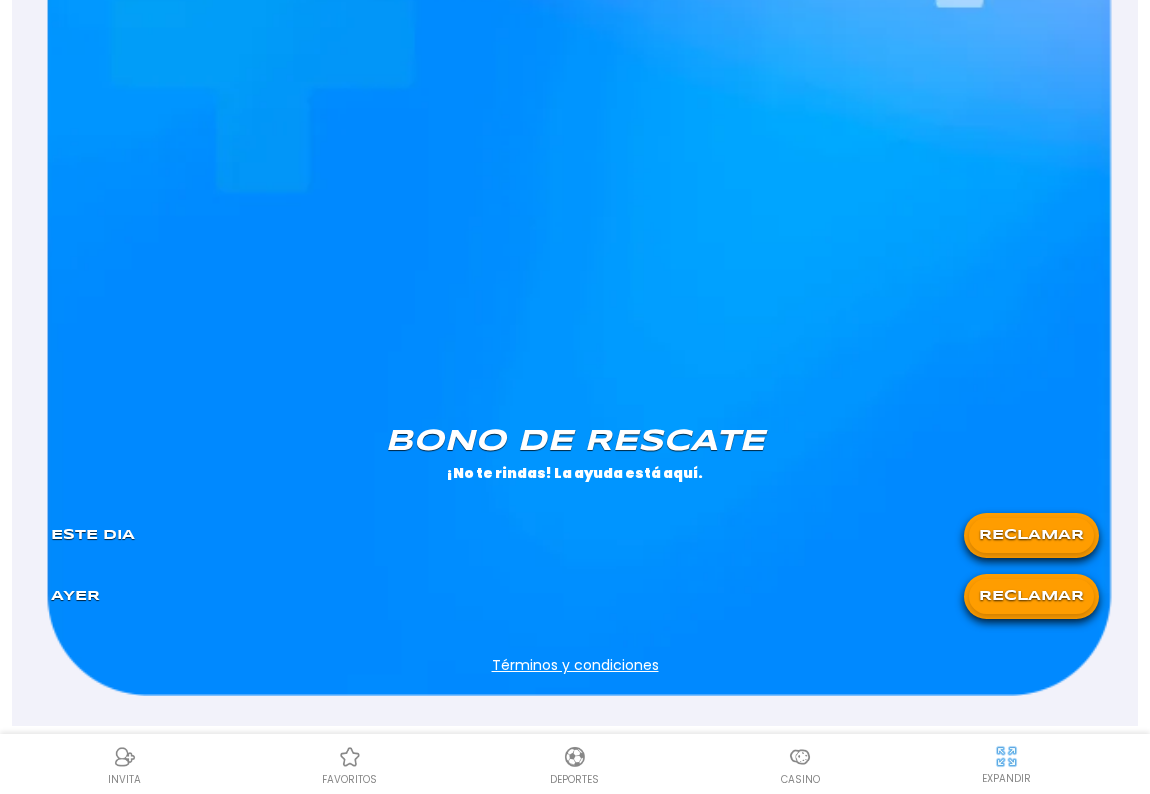 click on "RECLAMAR" at bounding box center (1031, 535) 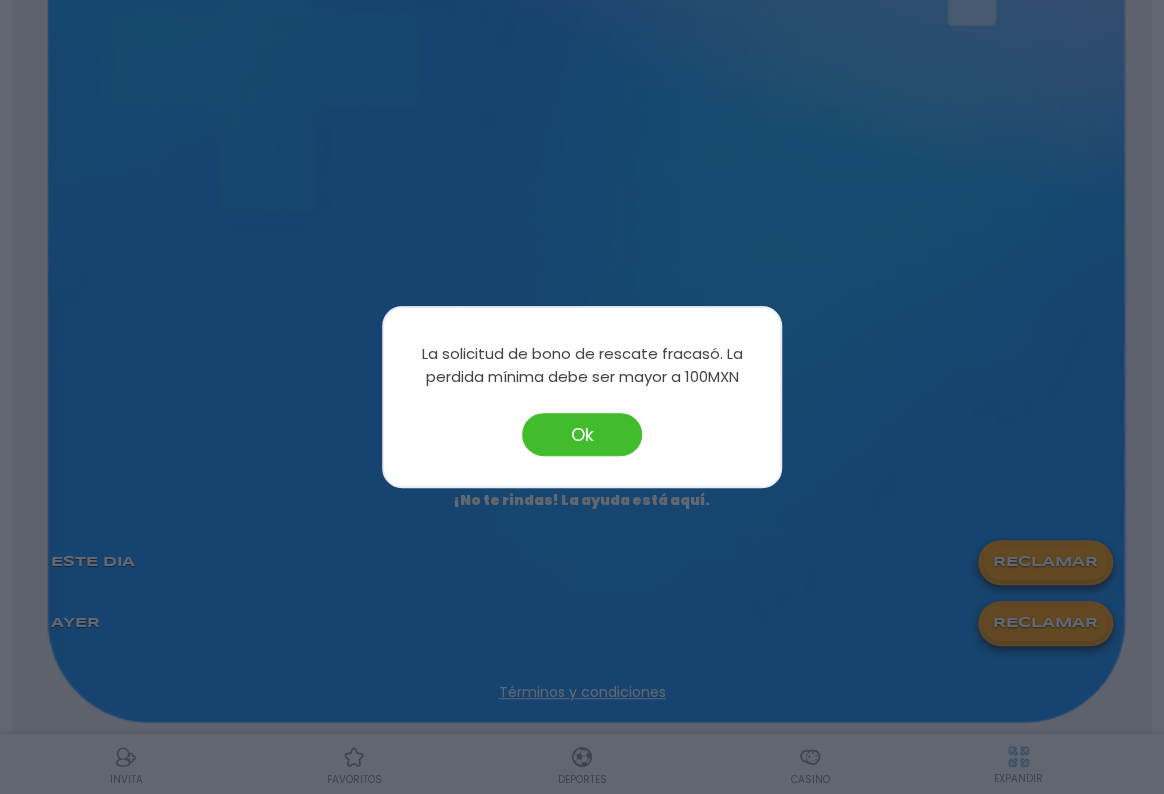 click on "Ok" at bounding box center [582, 434] 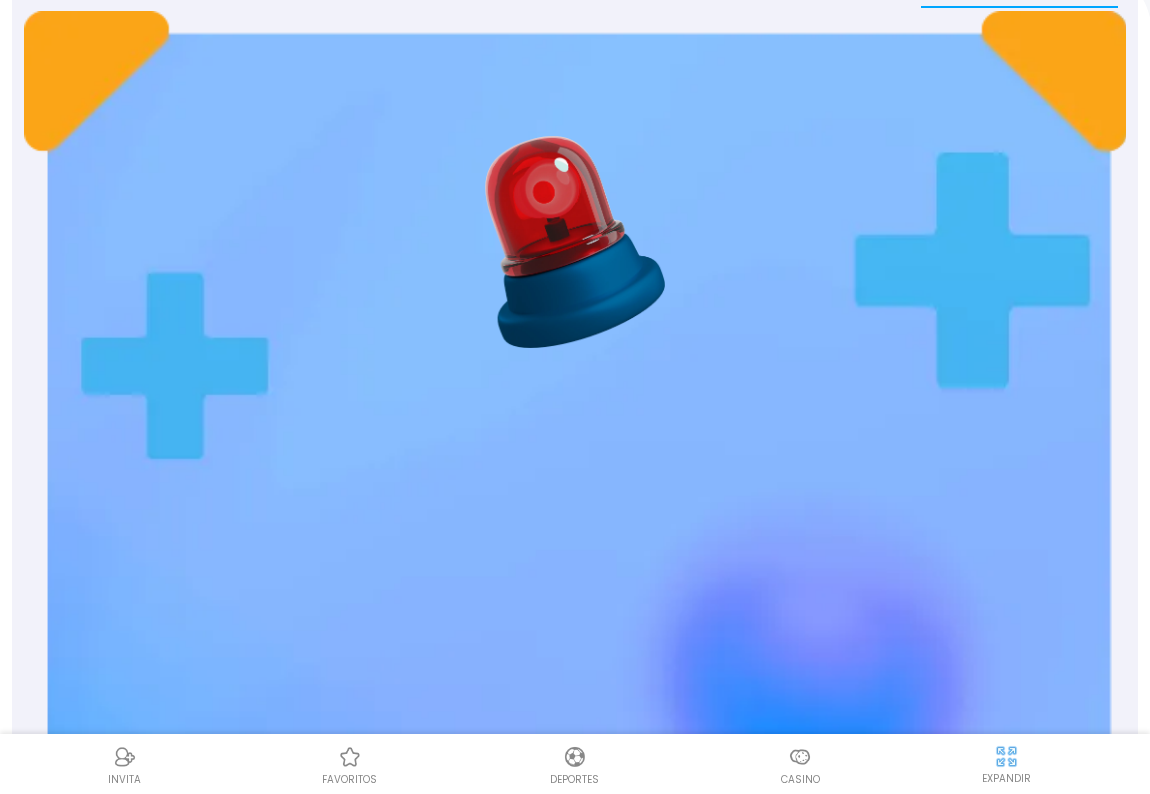 scroll, scrollTop: 0, scrollLeft: 0, axis: both 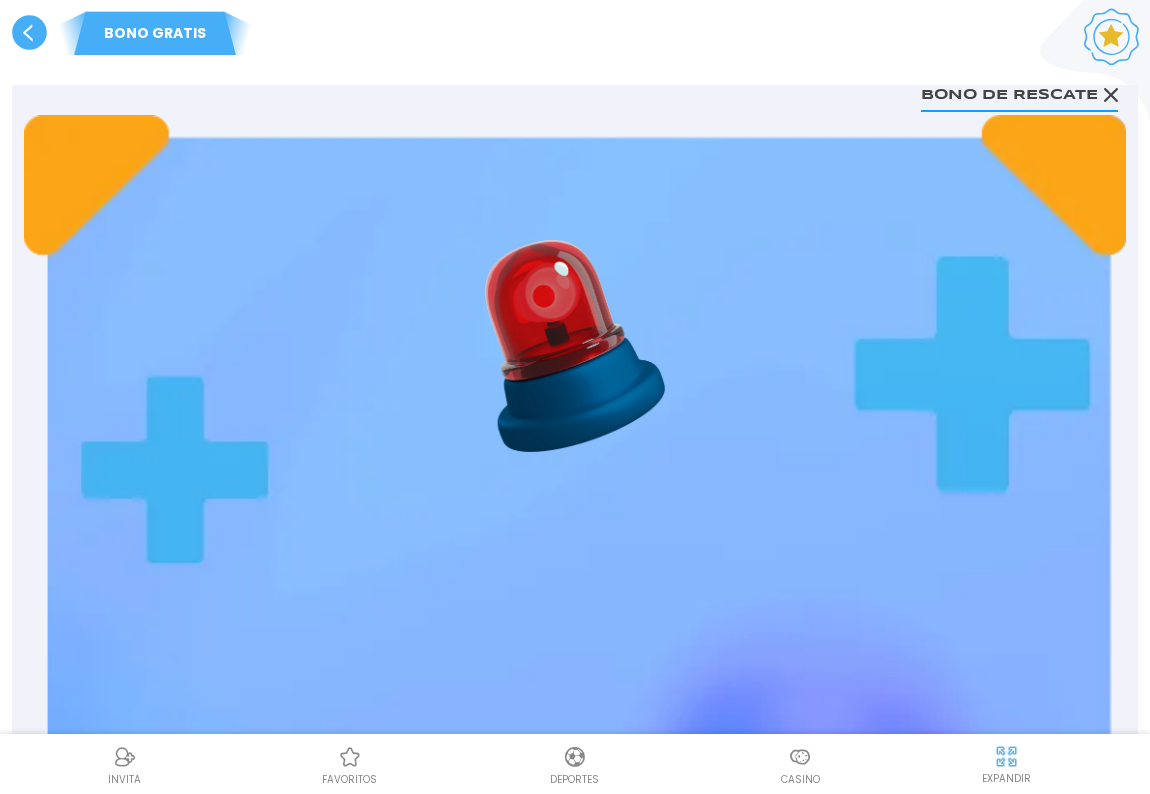 click on "Bono de rescate" at bounding box center (1019, 93) 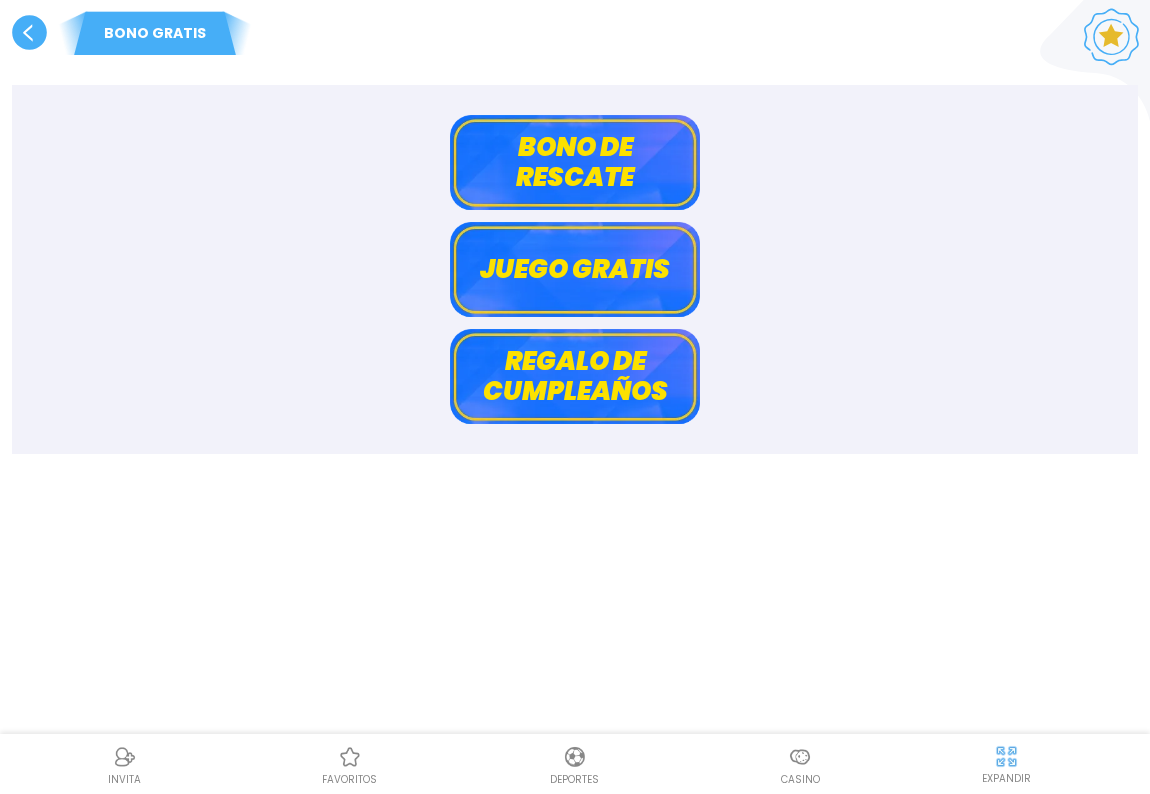 click 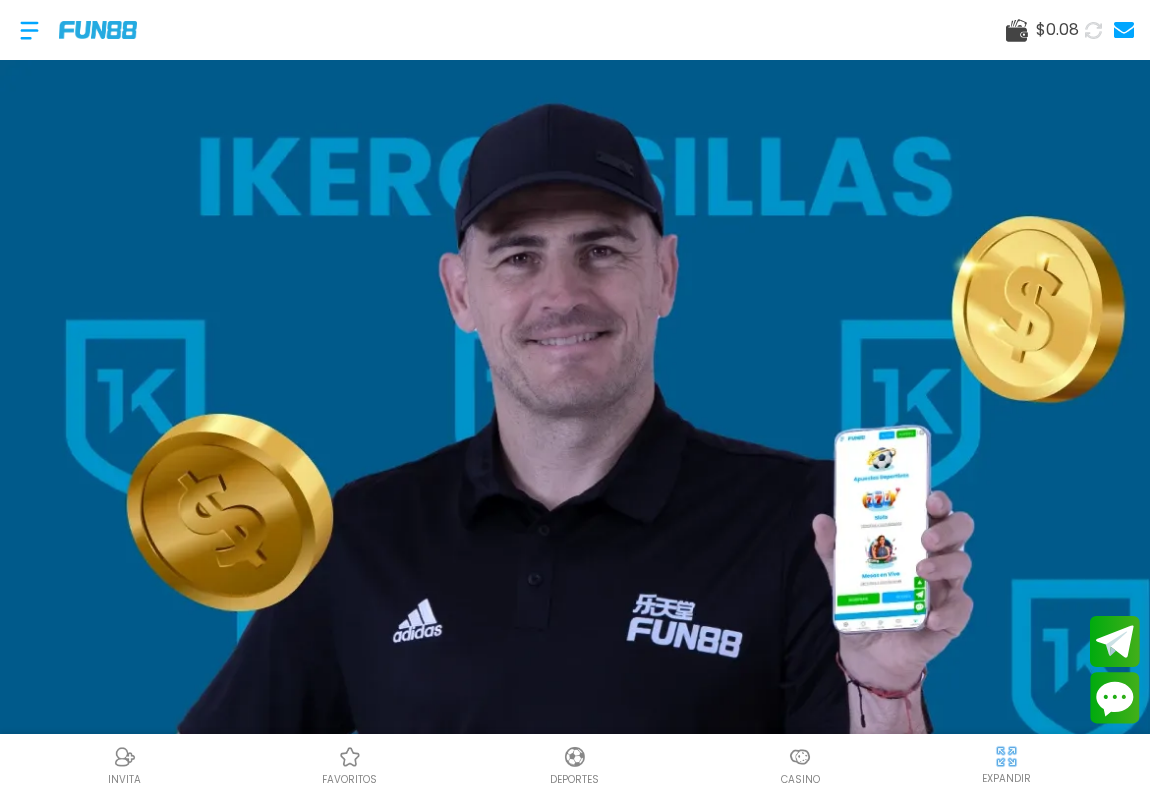click 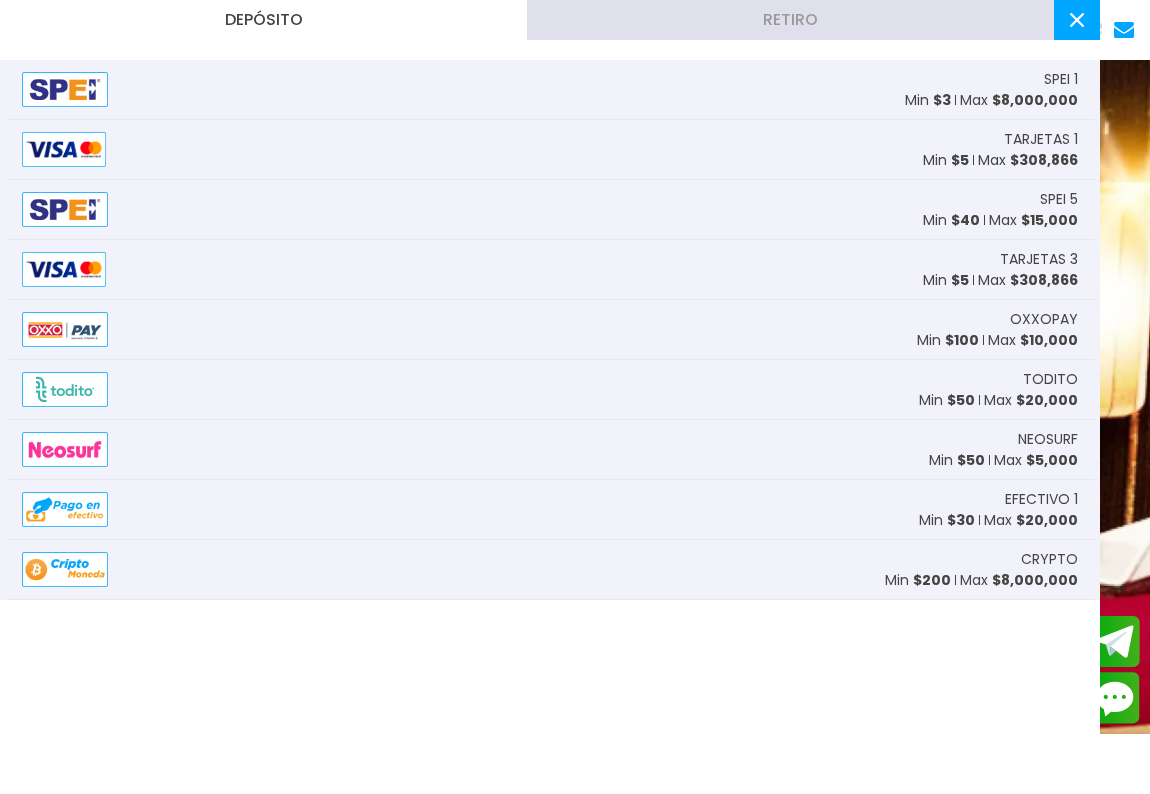 click at bounding box center [72, 149] 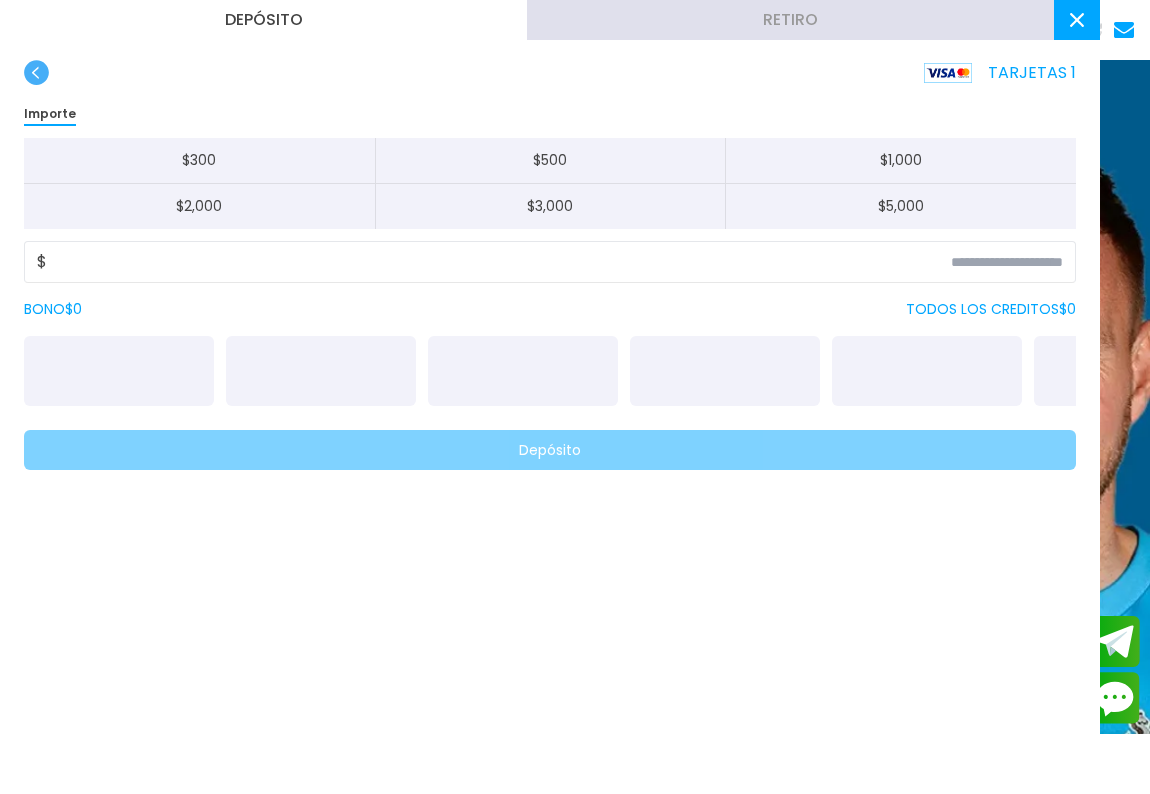 click on "$" 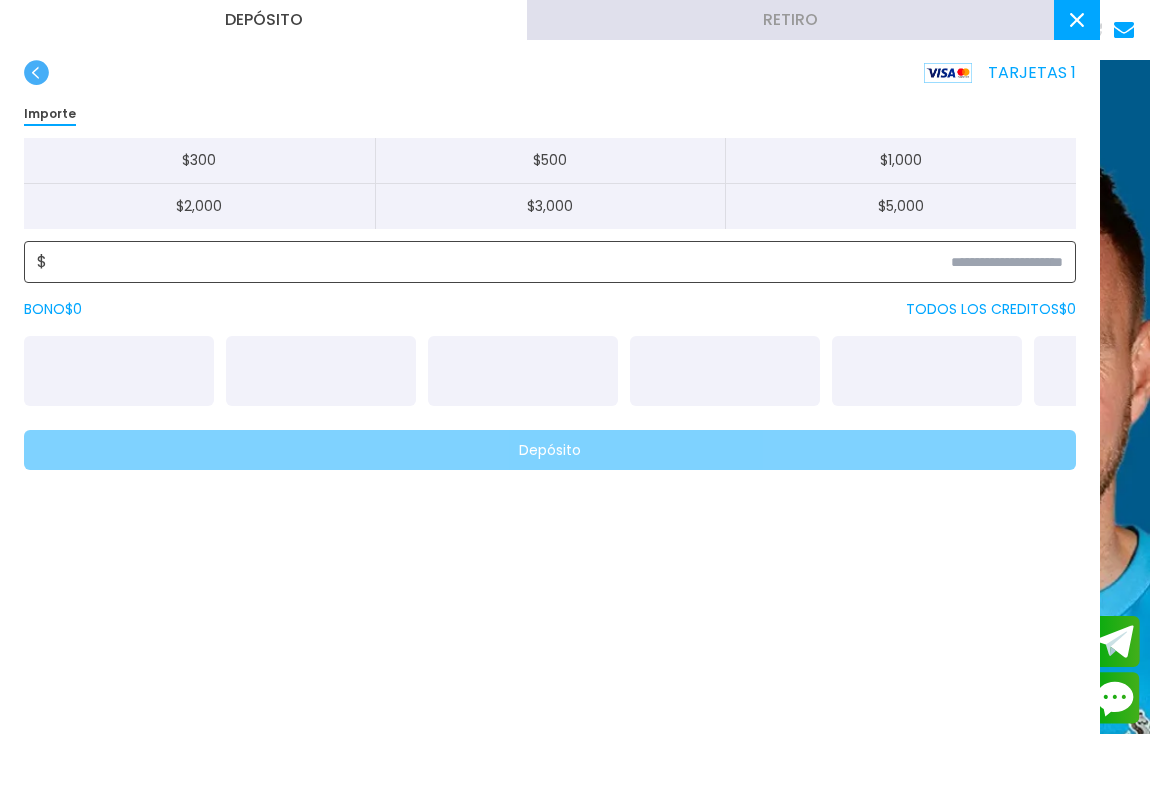 click at bounding box center [555, 262] 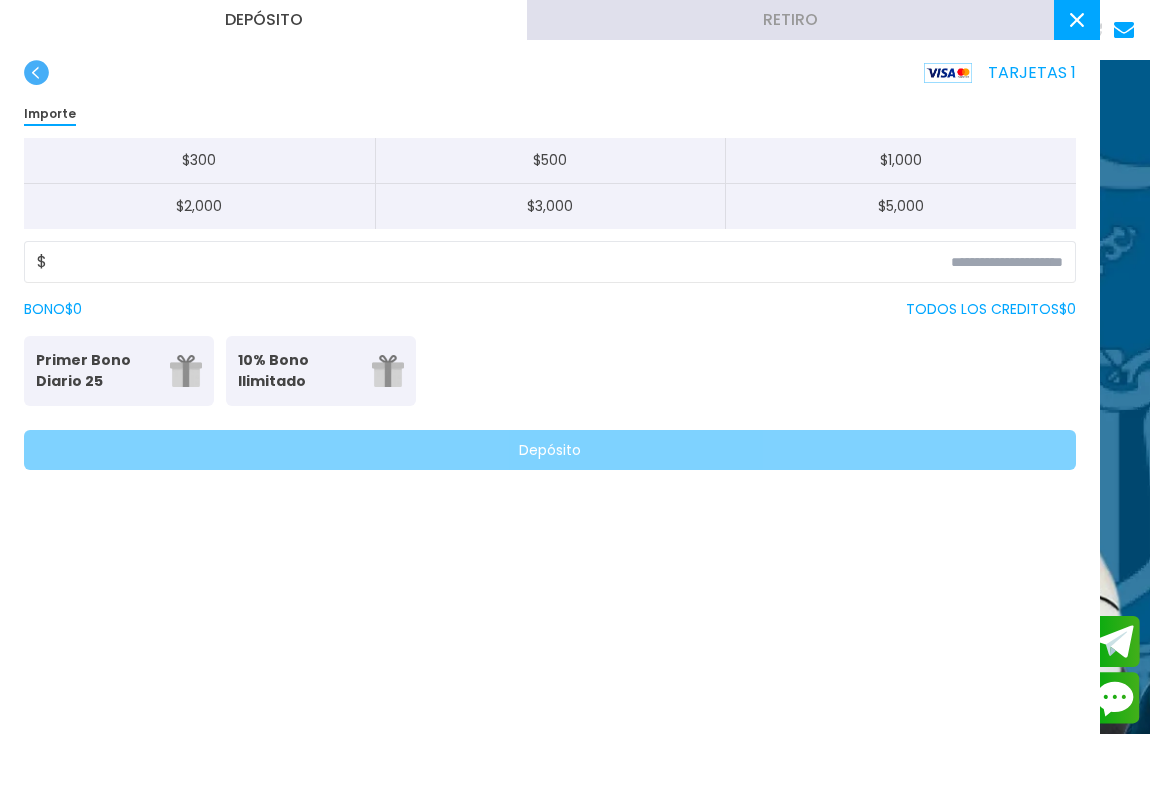 click 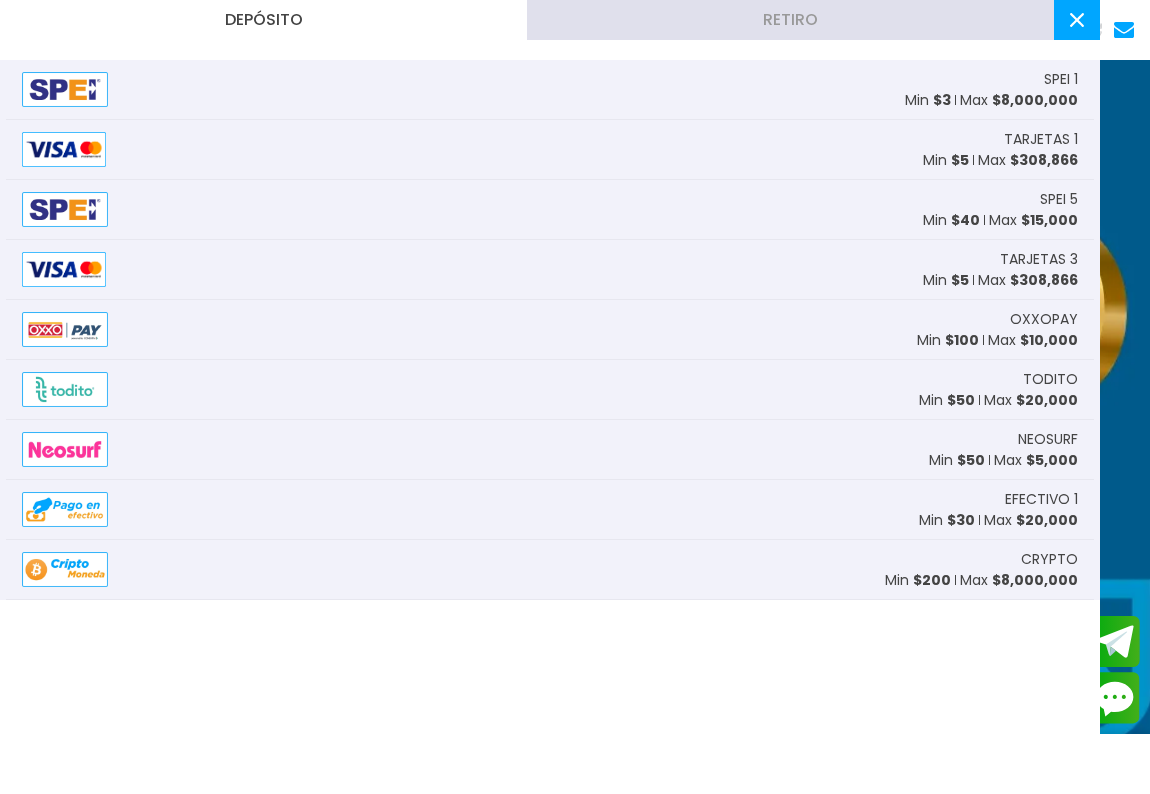 click on "Depósito" at bounding box center [263, 20] 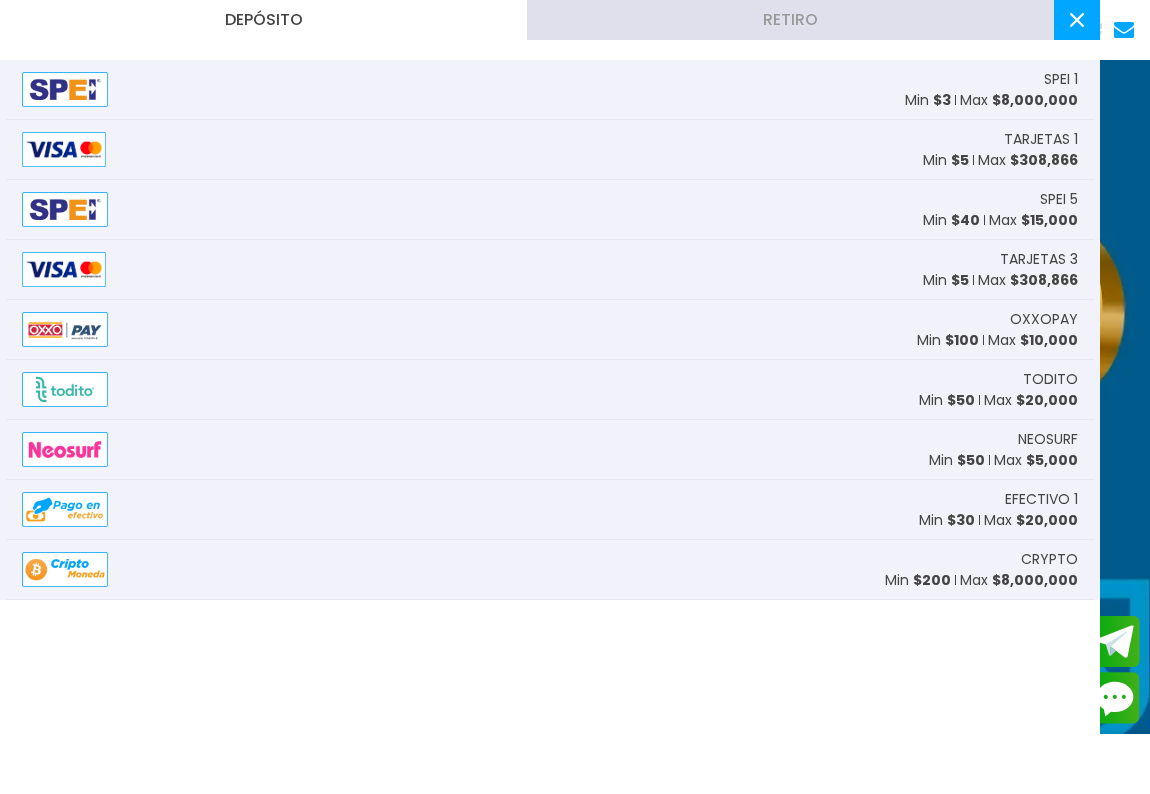 click on "Retiro" at bounding box center (790, 20) 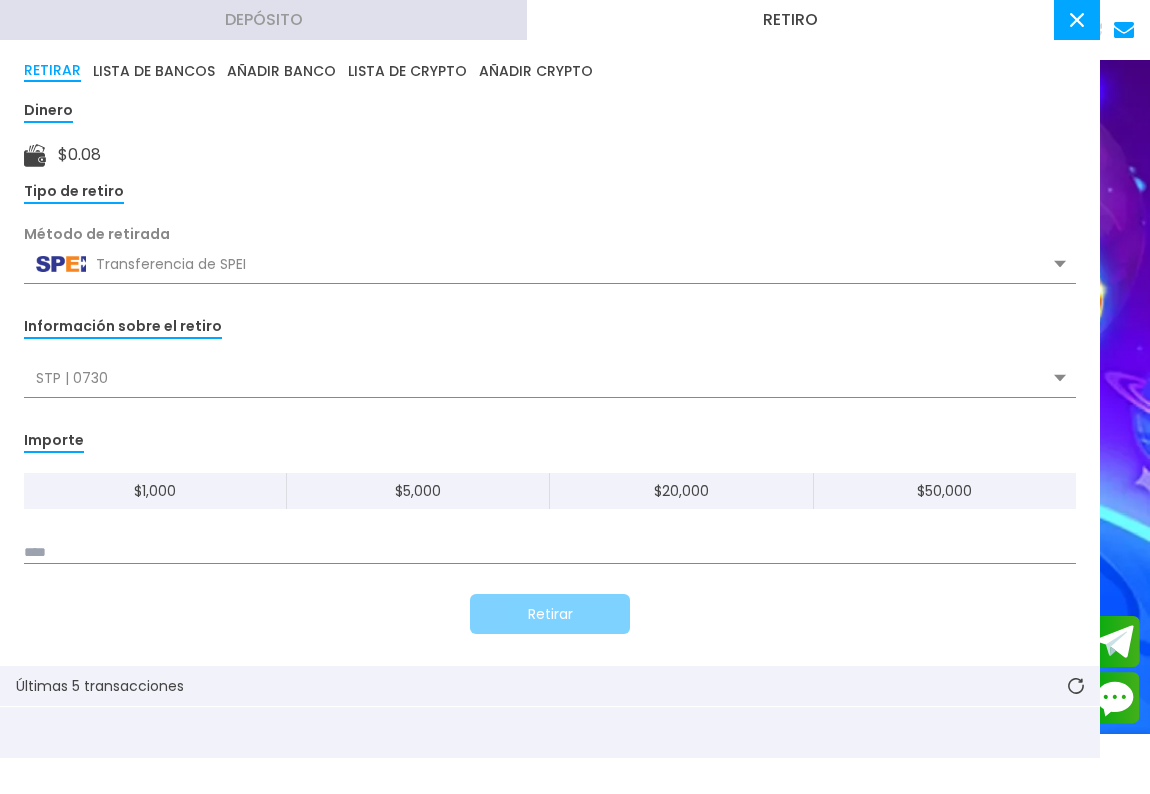 click on "$ 1,000" at bounding box center (155, 491) 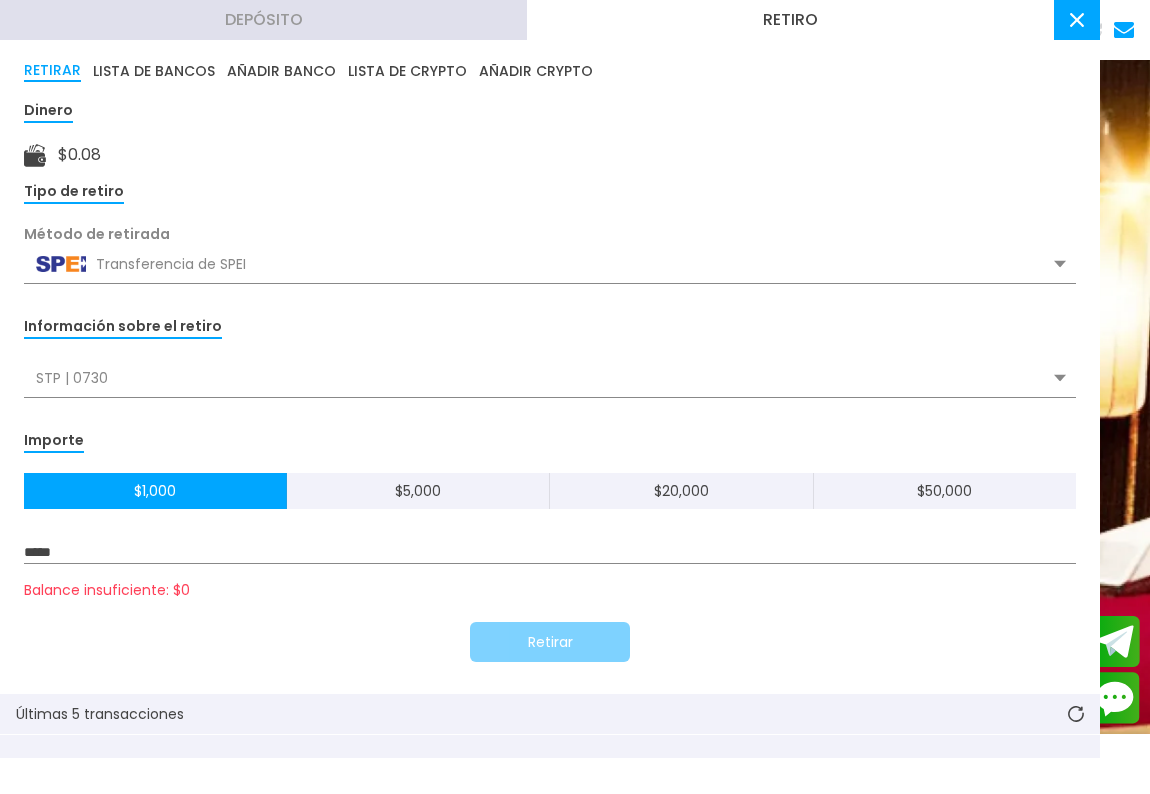 click on "*****" at bounding box center (550, 553) 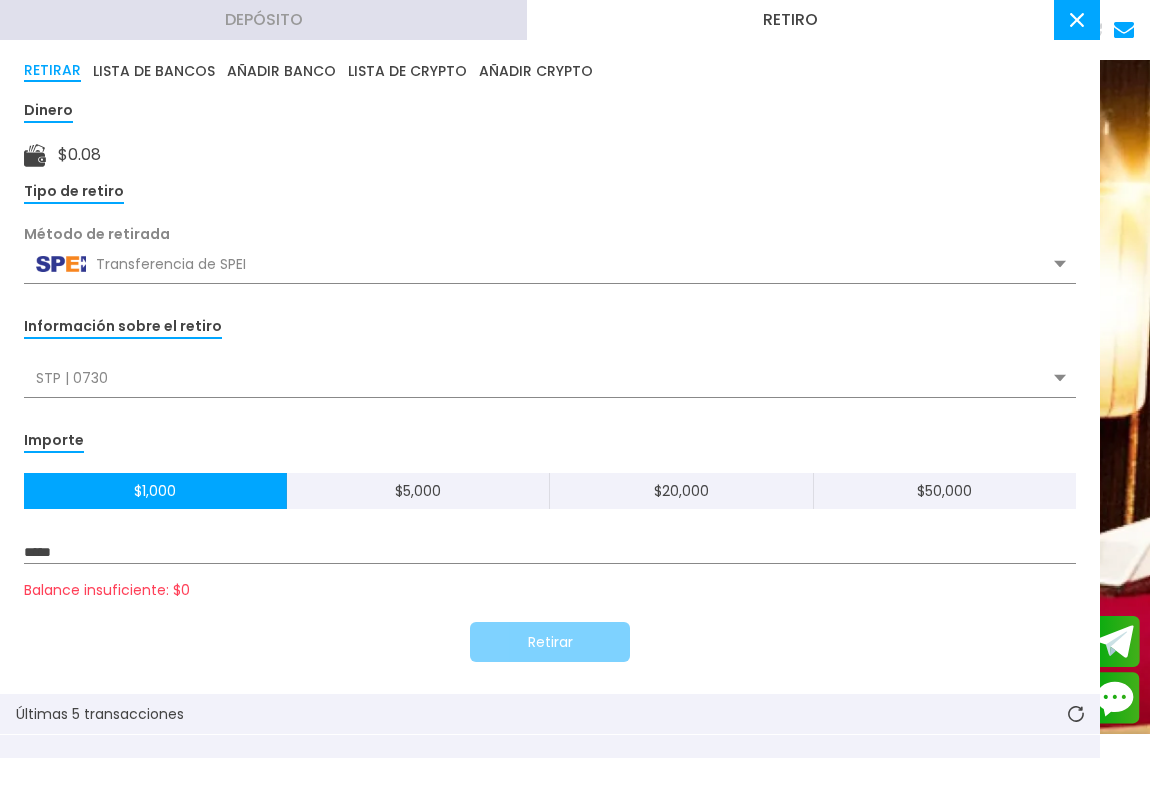 click on "Dinero $  0.08 Tipo de retiro Método de retirada Transferencia de SPEI Transferencia de SPEI Transferencia de Crypto Astropay Información sobre el retiro STP | 0730 STP | 0730 BBVA BANCOMER | 4919 Importe $ 1,000 $ 5,000 $ 20,000 $ 50,000 ***** Balance insuficiente: $0 Retirar" at bounding box center (550, 380) 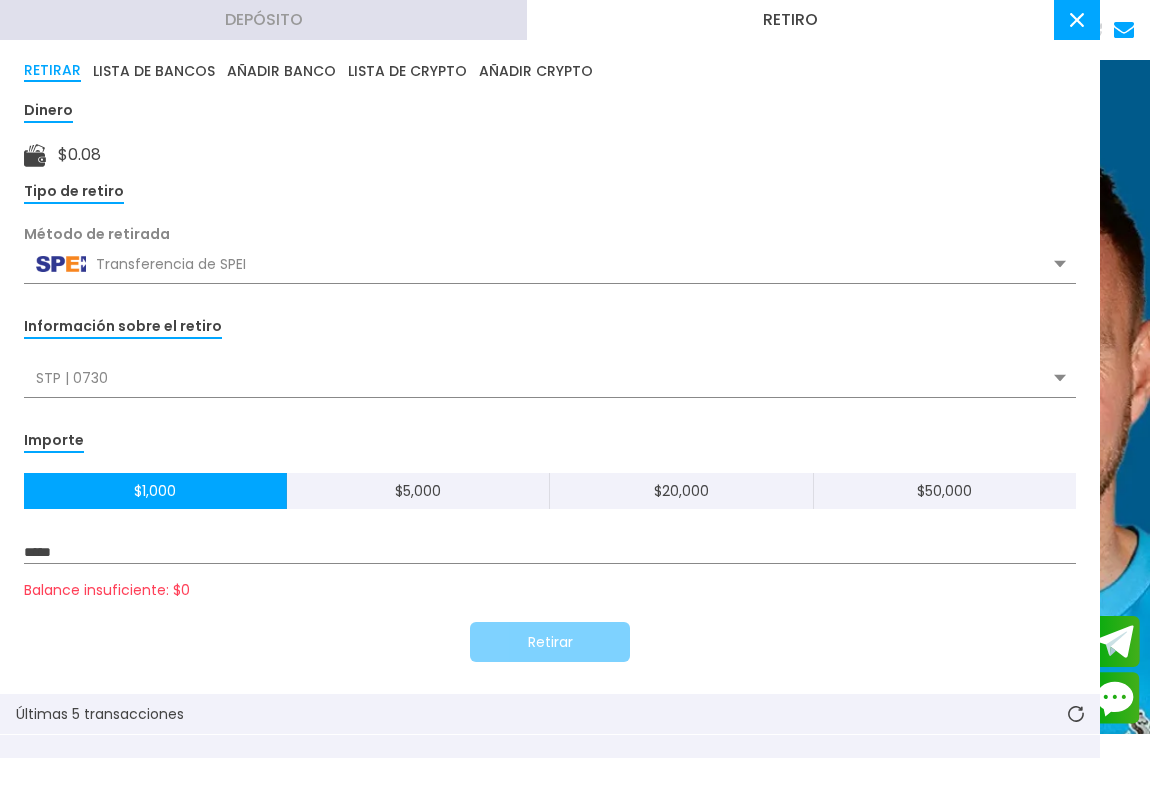 click 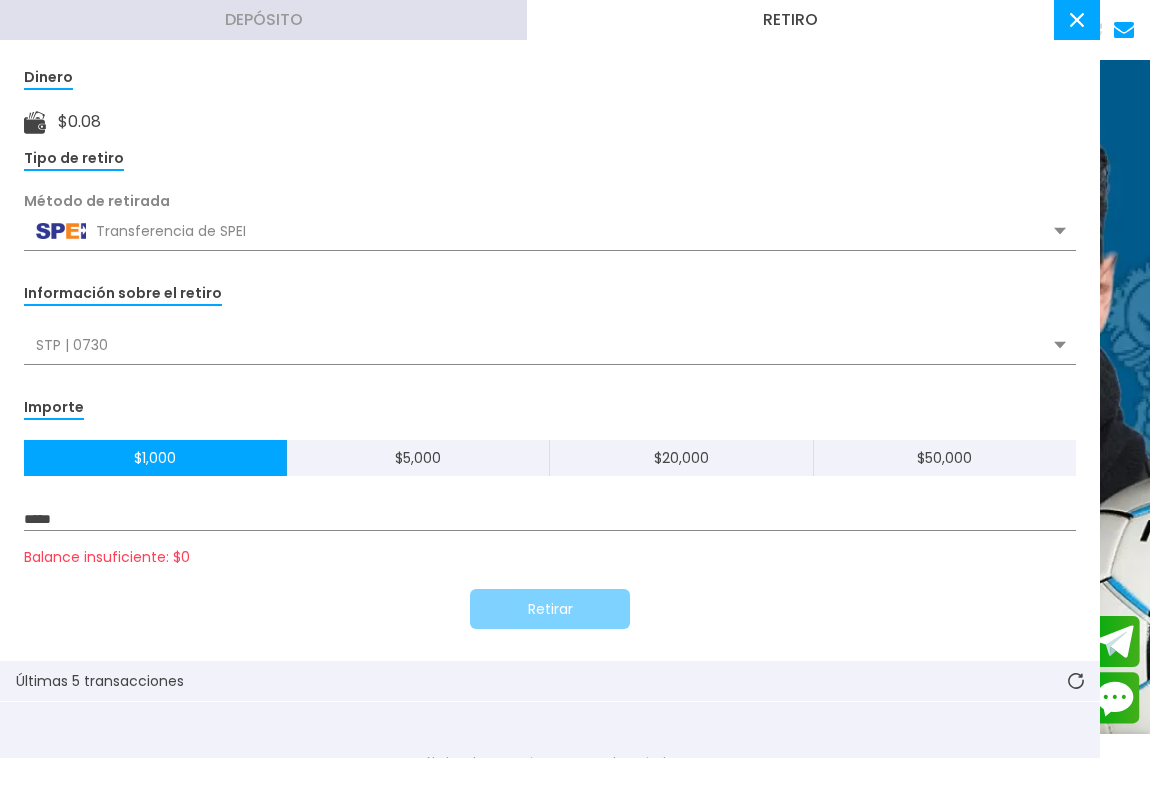 scroll, scrollTop: 51, scrollLeft: 0, axis: vertical 